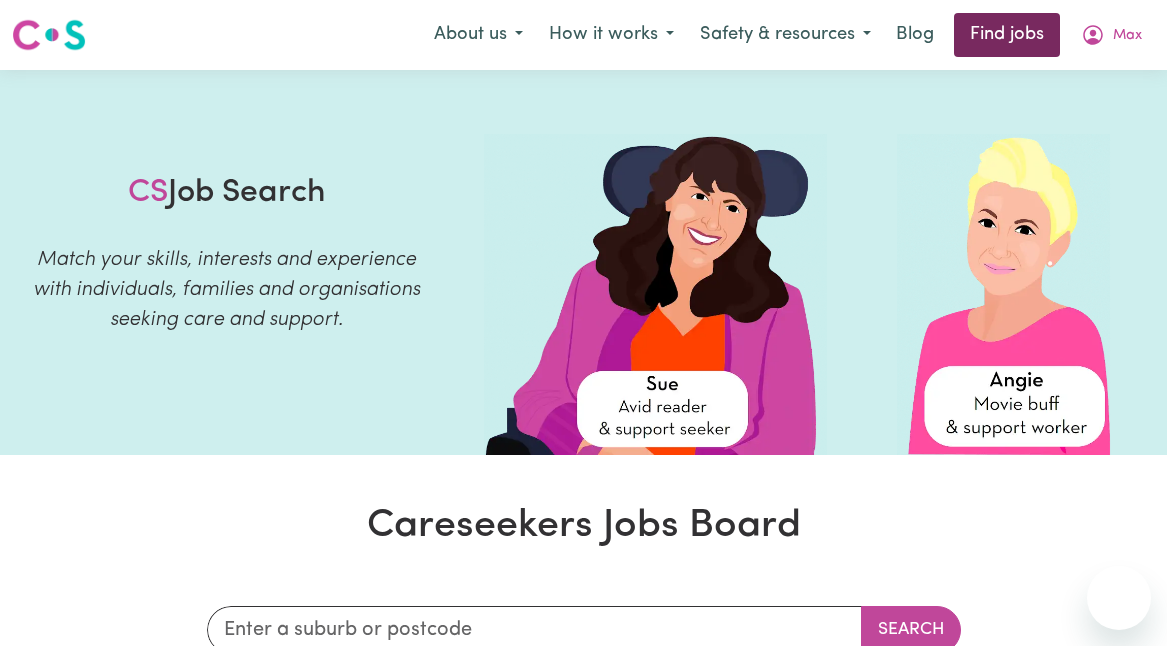 scroll, scrollTop: 0, scrollLeft: 0, axis: both 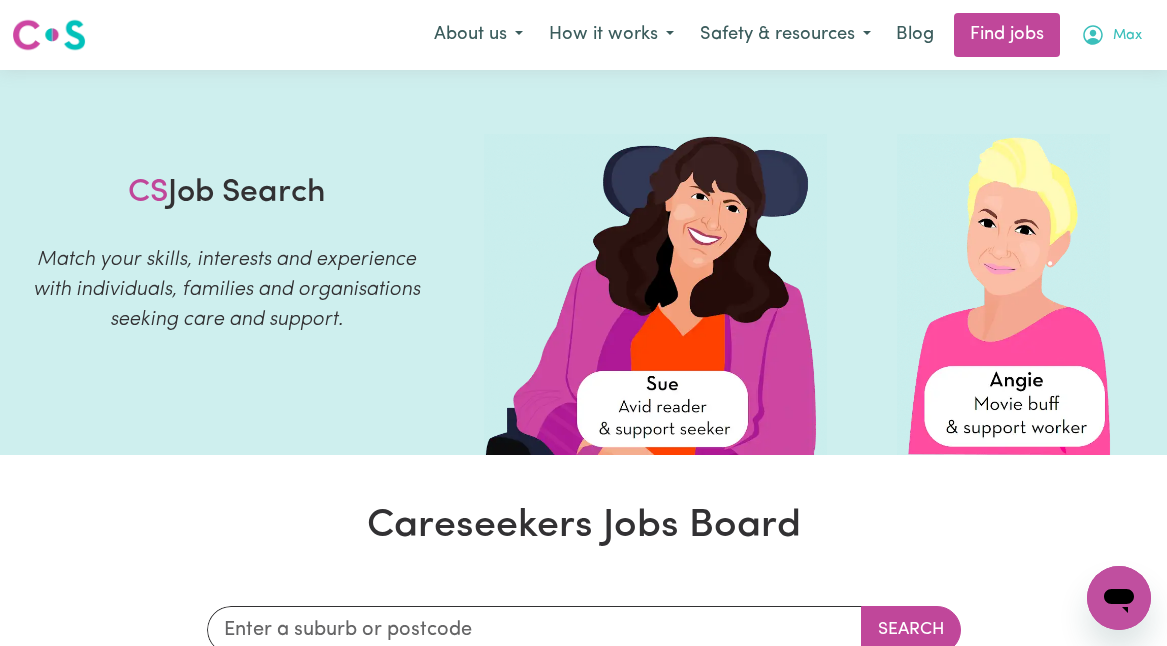click on "Max" at bounding box center [1127, 36] 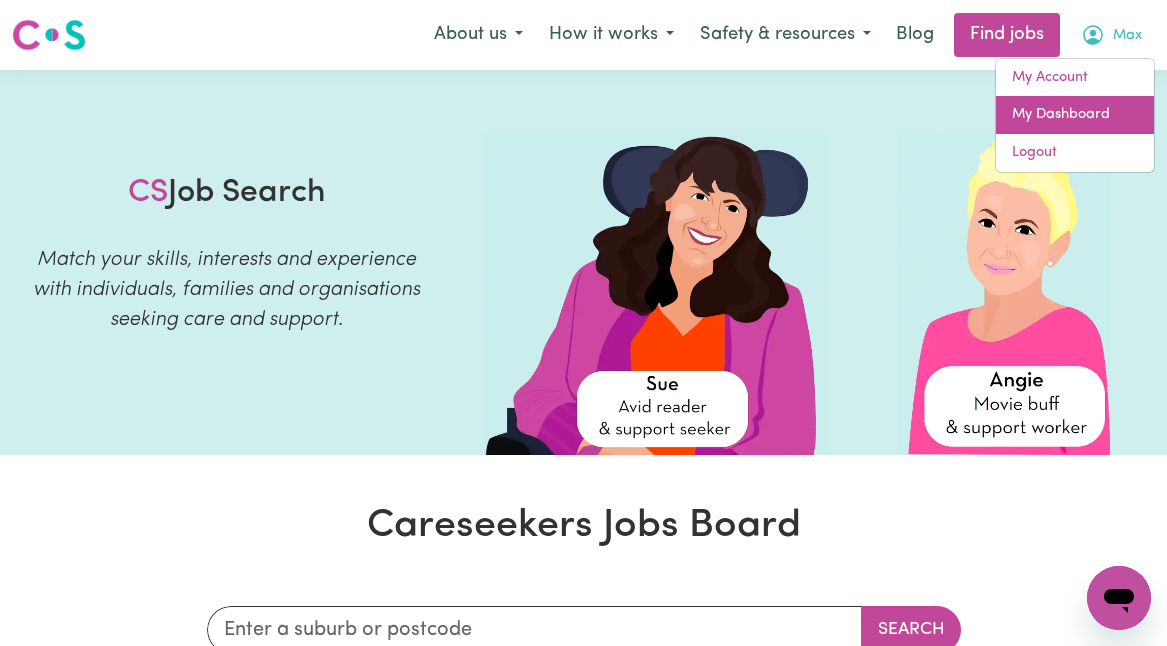 click on "My Dashboard" at bounding box center [1075, 115] 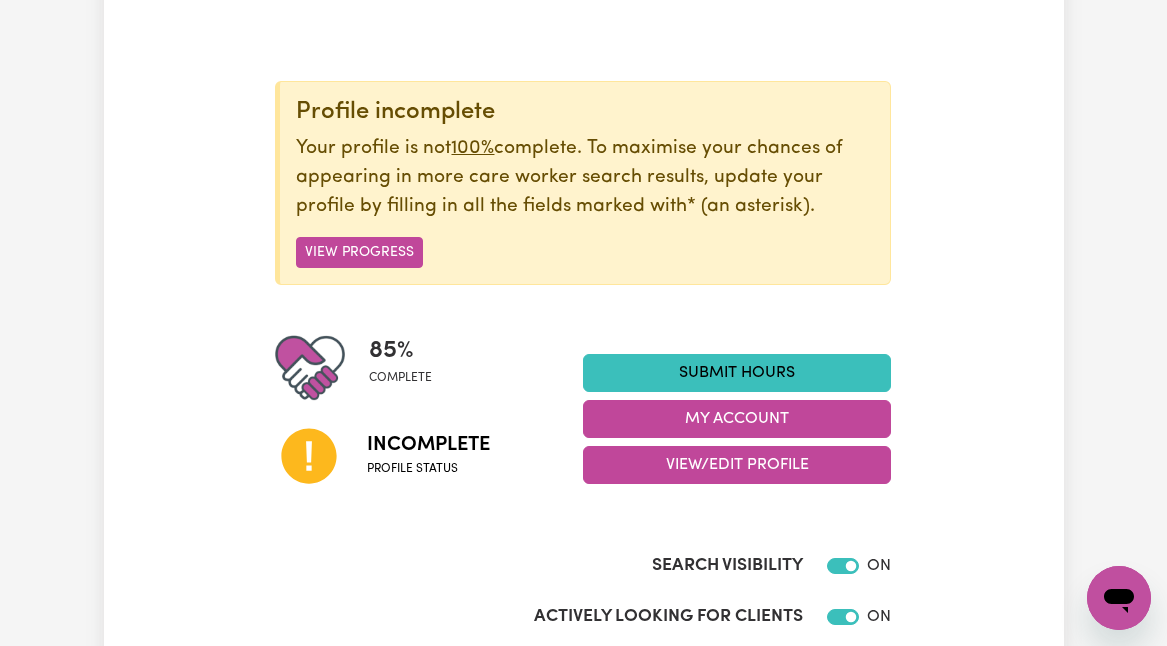 scroll, scrollTop: 282, scrollLeft: 0, axis: vertical 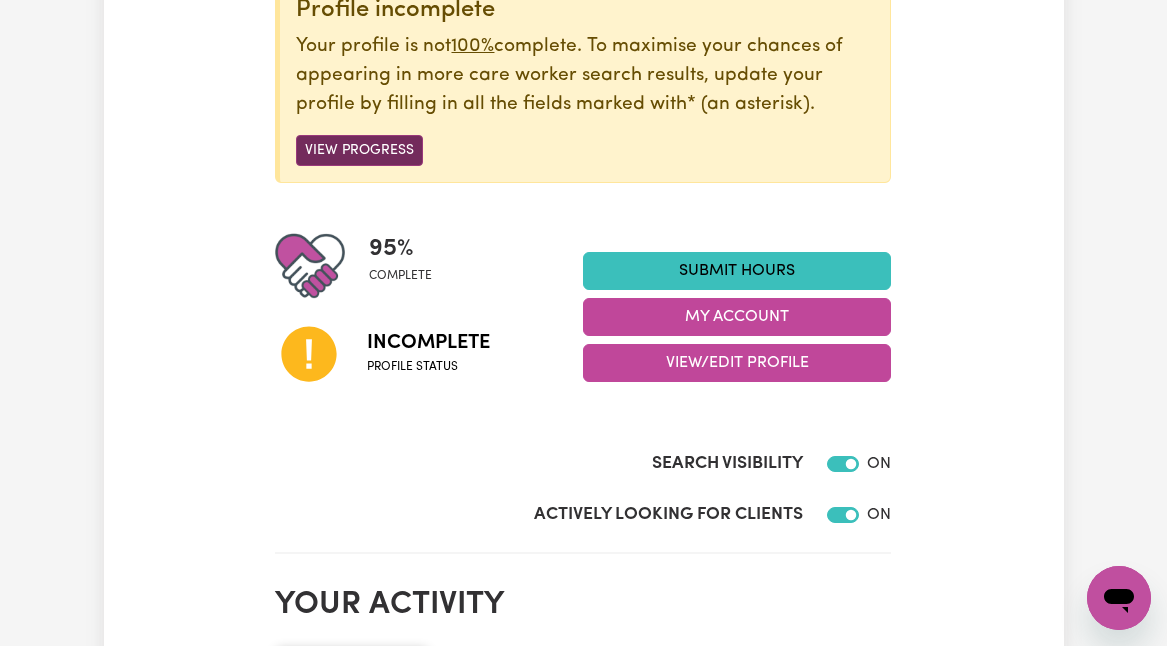 click on "View Progress" at bounding box center (359, 150) 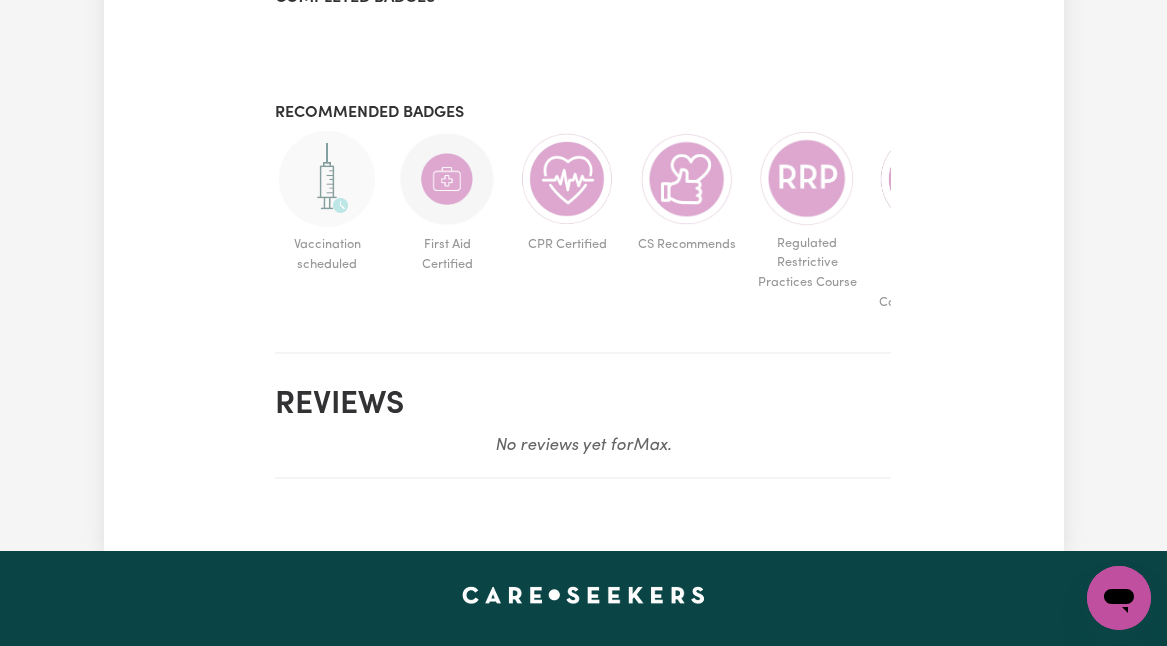 scroll, scrollTop: 1620, scrollLeft: 0, axis: vertical 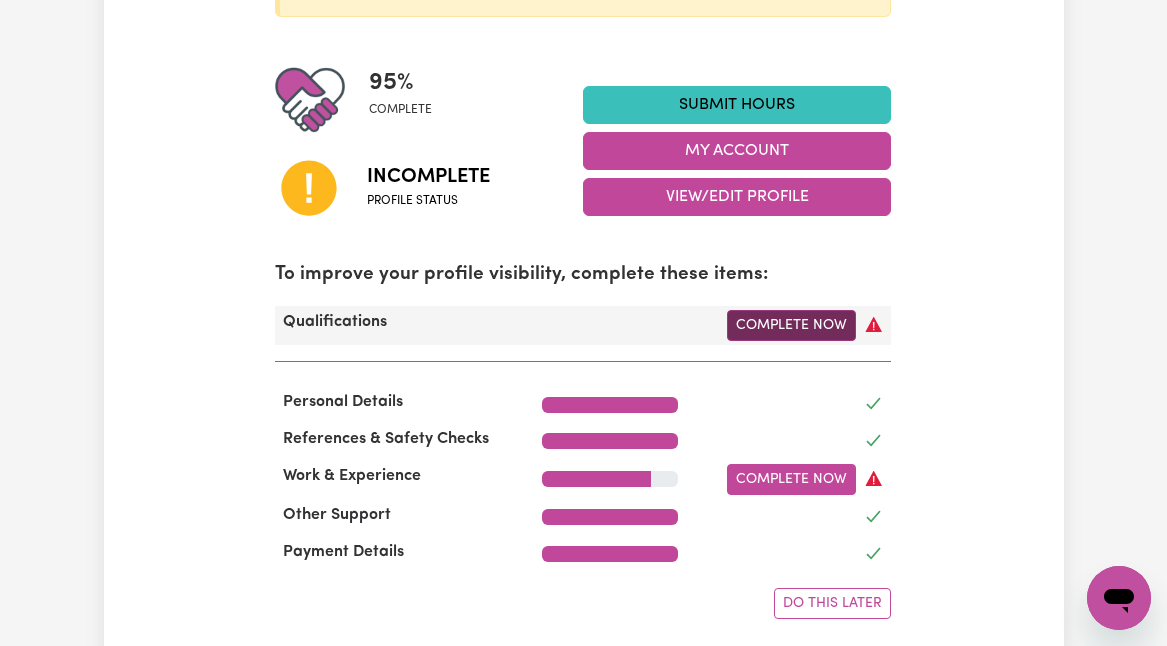 click on "Complete Now" at bounding box center [791, 325] 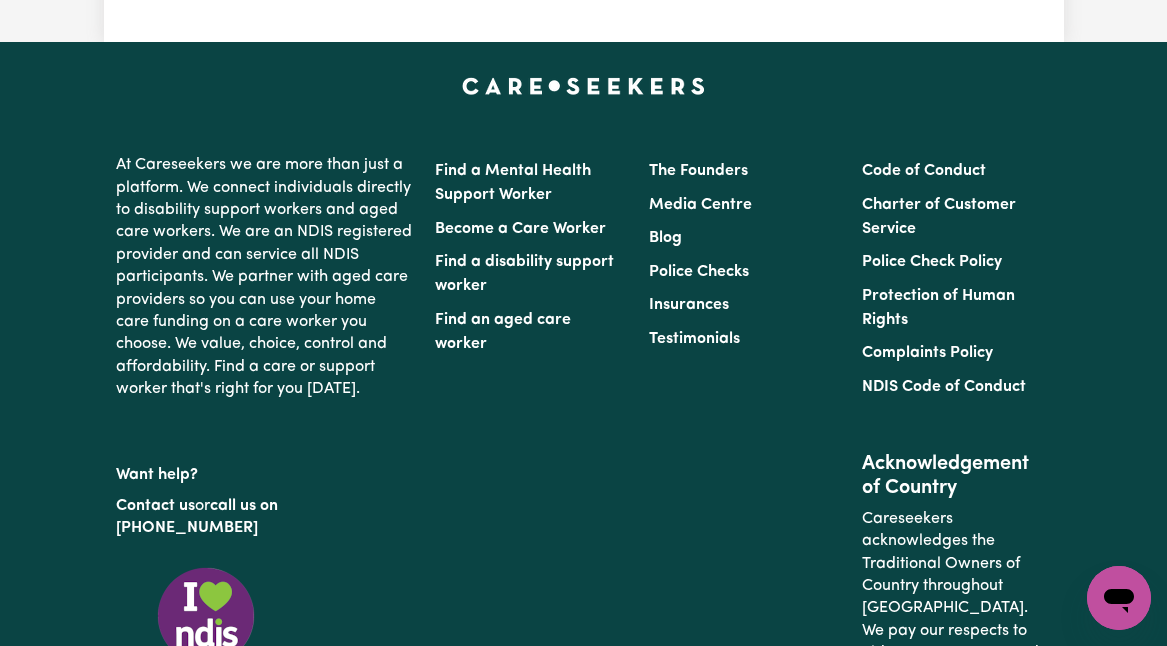 scroll, scrollTop: 0, scrollLeft: 0, axis: both 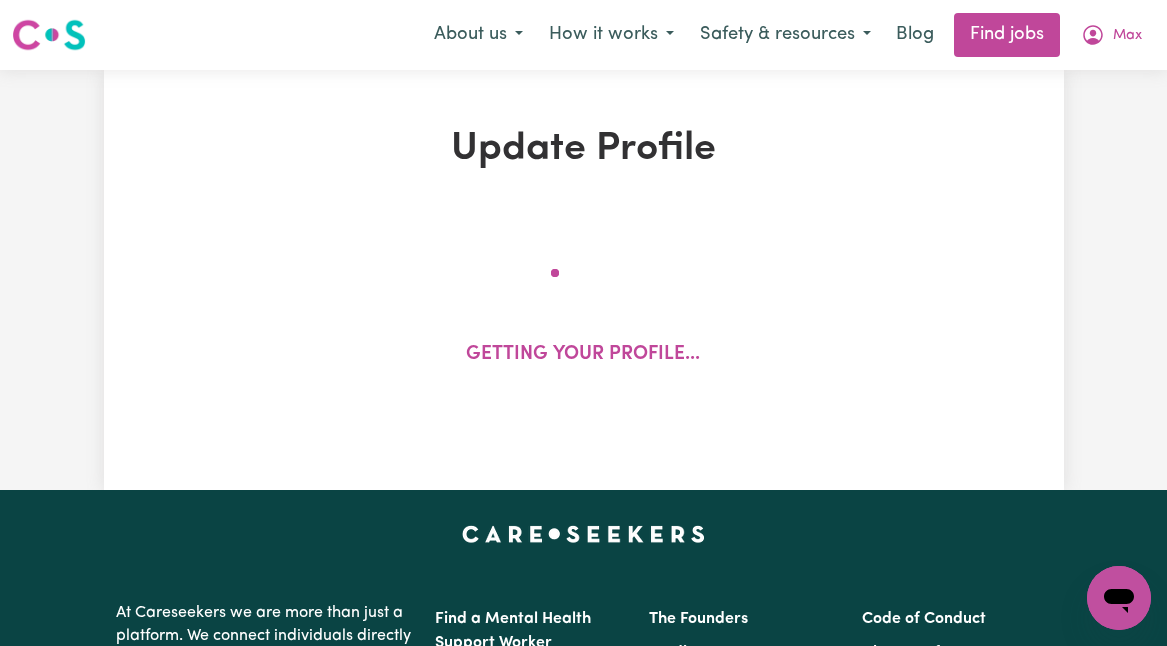 select on "2023" 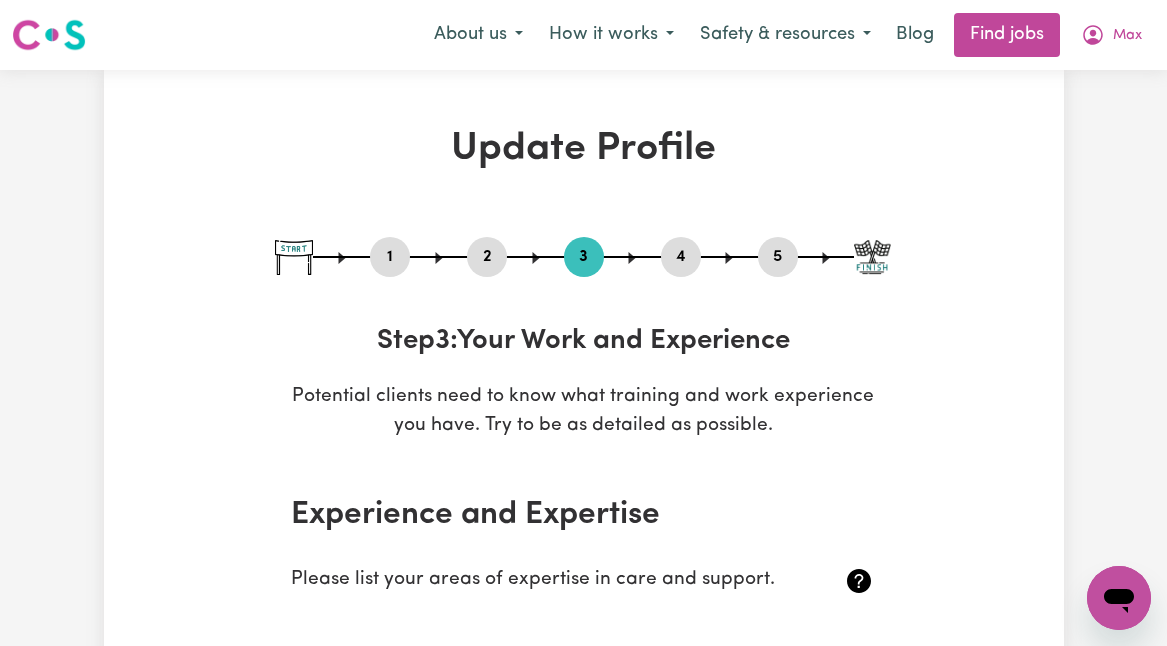 scroll, scrollTop: 0, scrollLeft: 0, axis: both 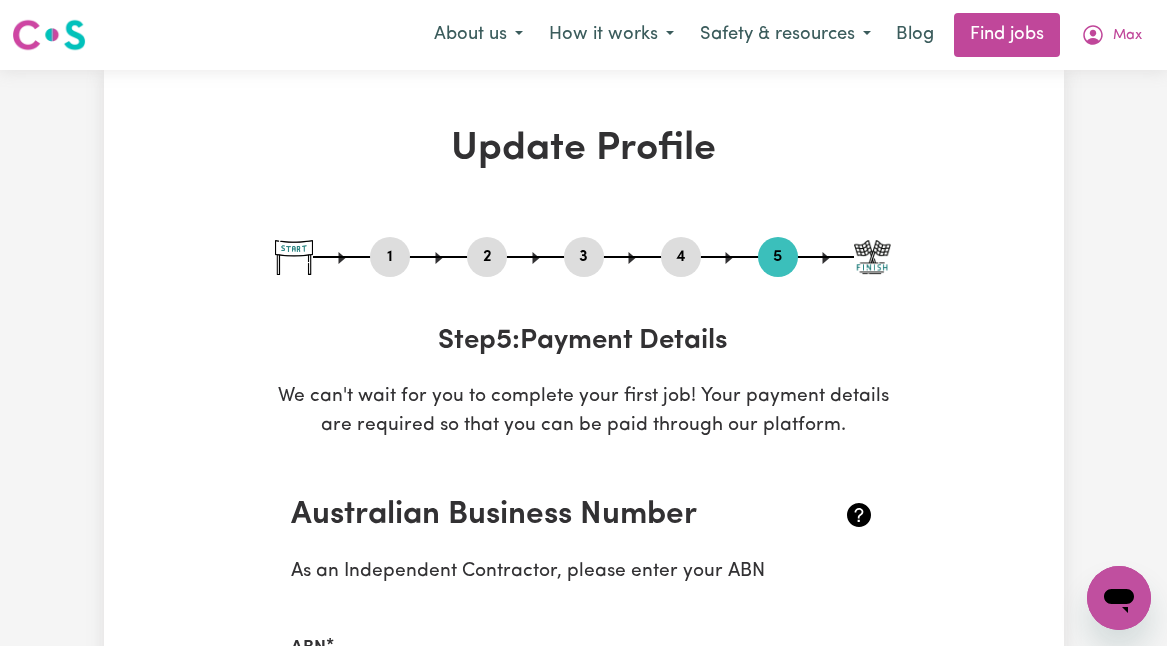 click on "1" at bounding box center (390, 257) 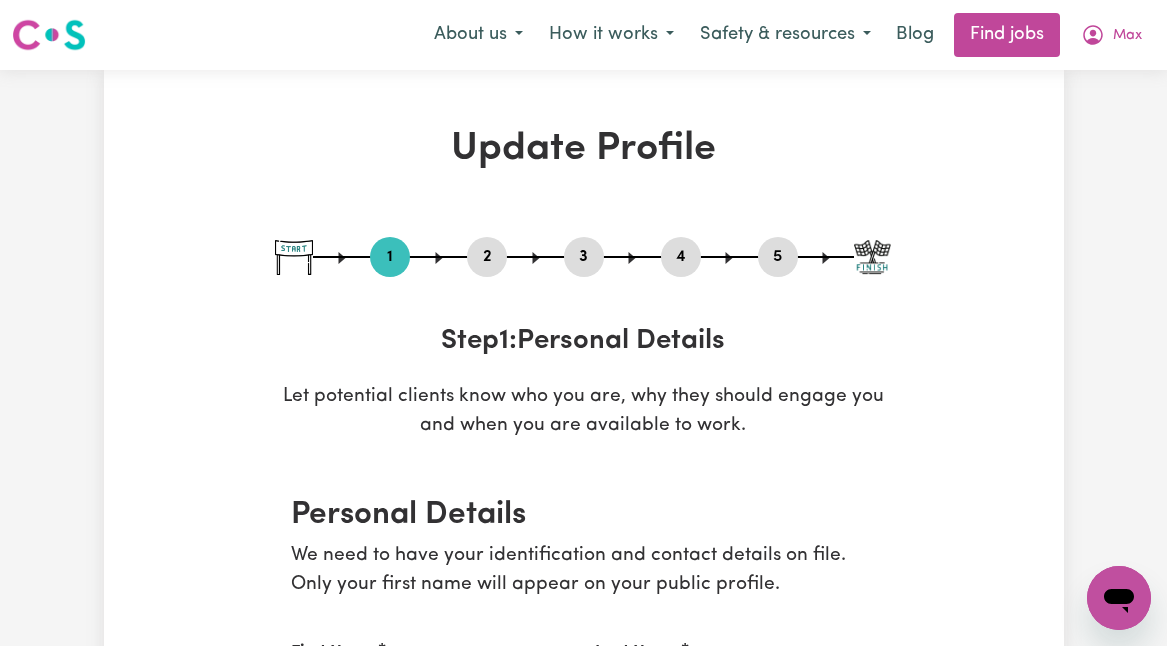 scroll, scrollTop: 0, scrollLeft: 0, axis: both 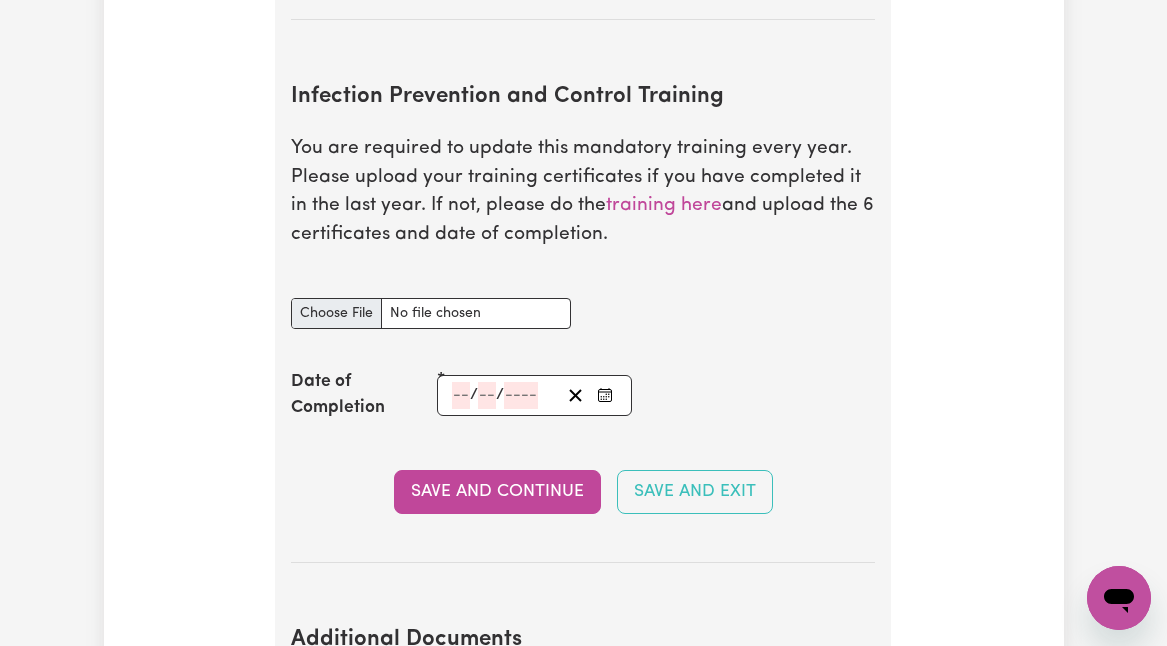 click on "Infection Prevention and Control Training  document" at bounding box center [431, 313] 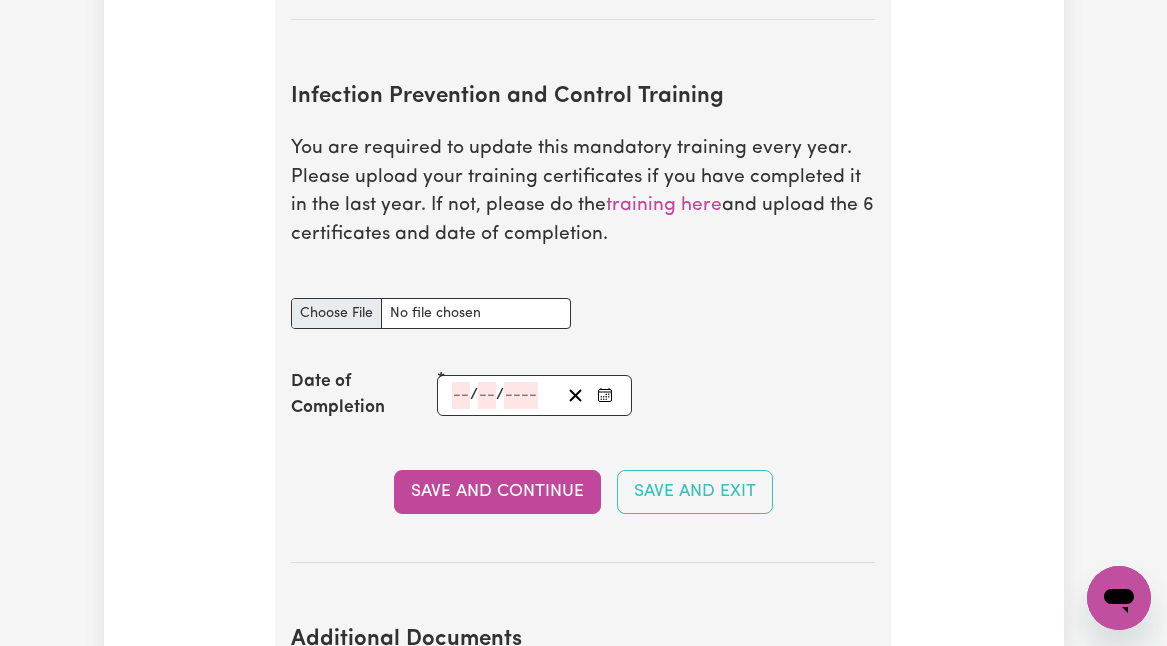 type on "C:\fakepath\certificate.pdf" 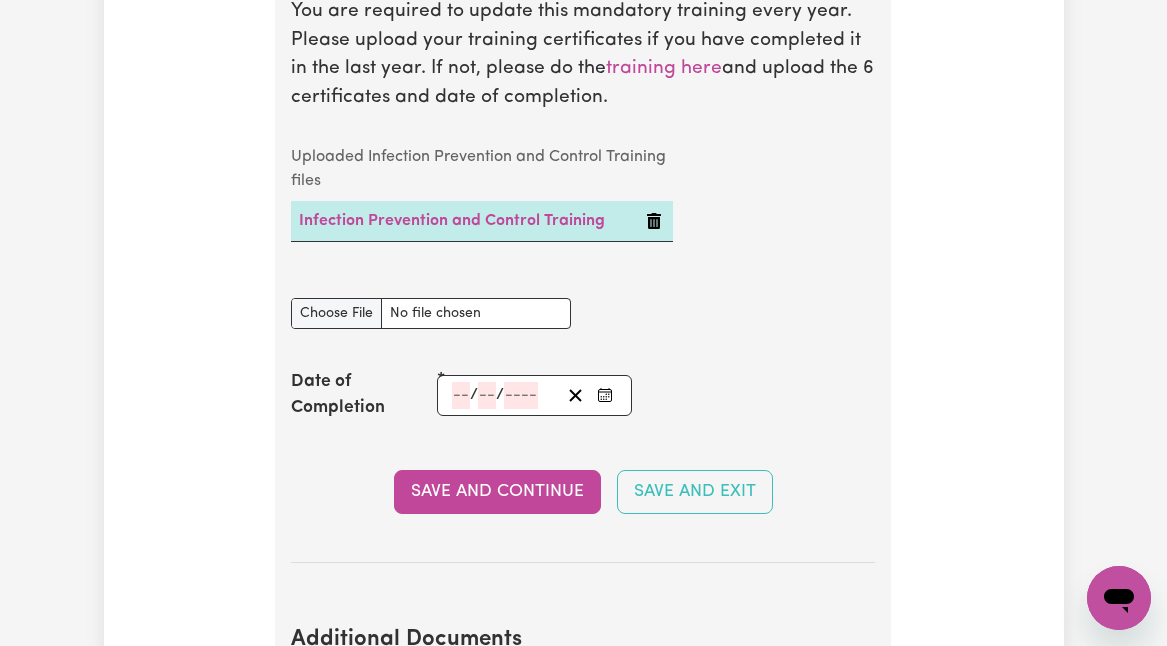 scroll, scrollTop: 3503, scrollLeft: 0, axis: vertical 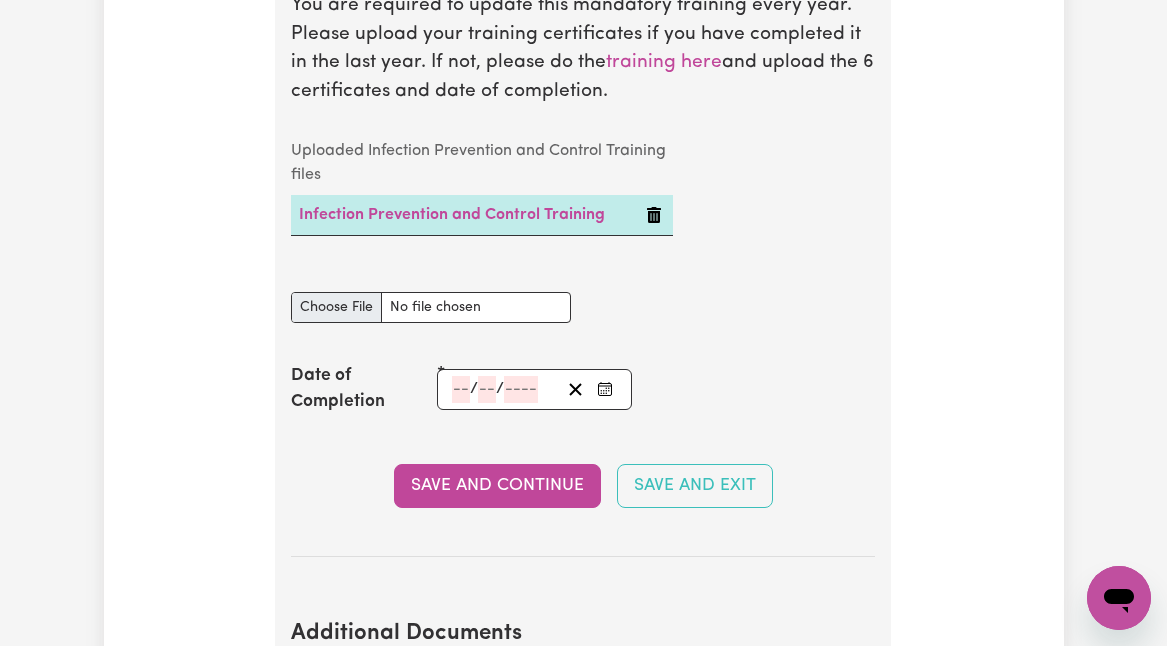 click on "Infection Prevention and Control Training  document" at bounding box center [431, 307] 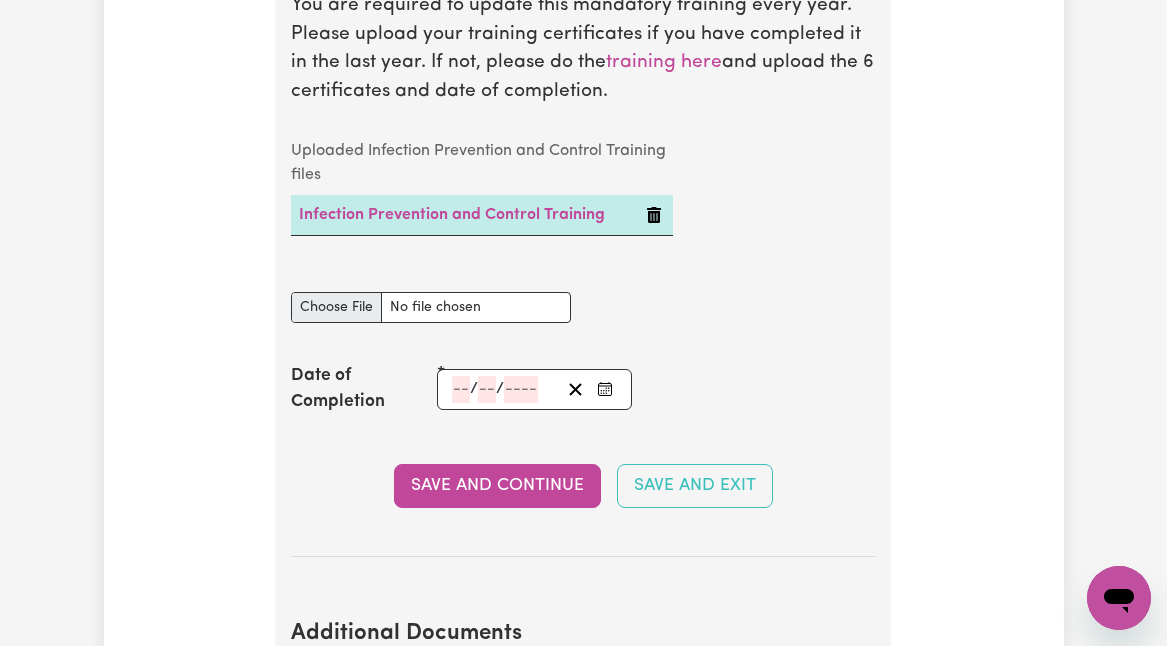 type on "C:\fakepath\Hand Hygiene.pdf" 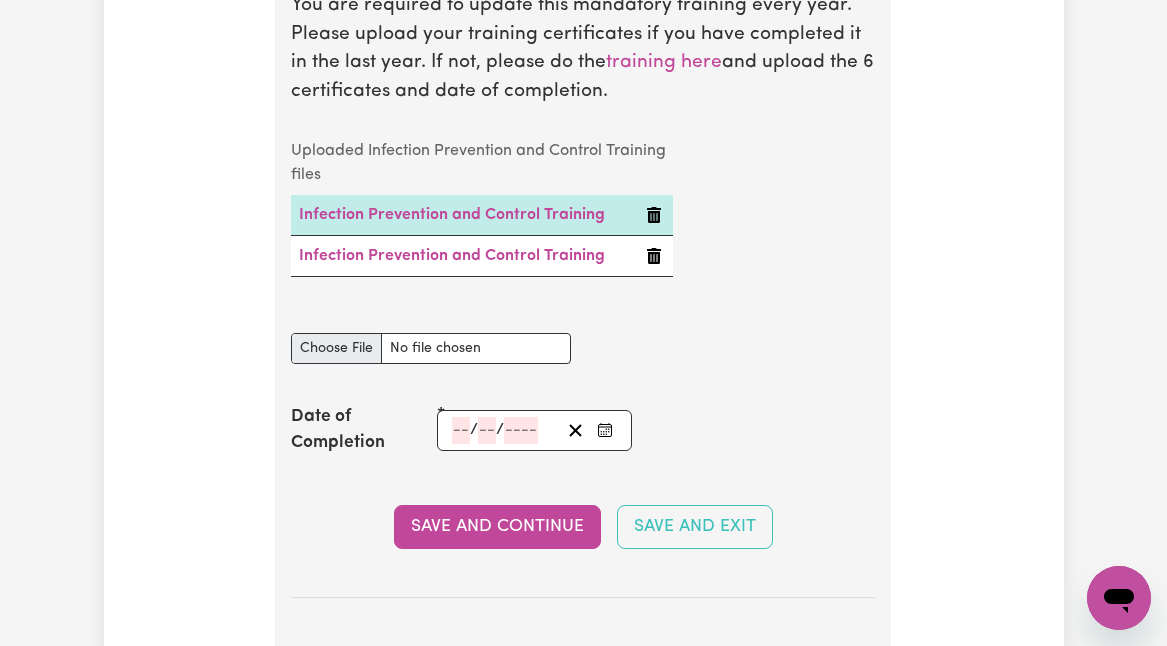 click on "Infection Prevention and Control Training  document" at bounding box center [431, 348] 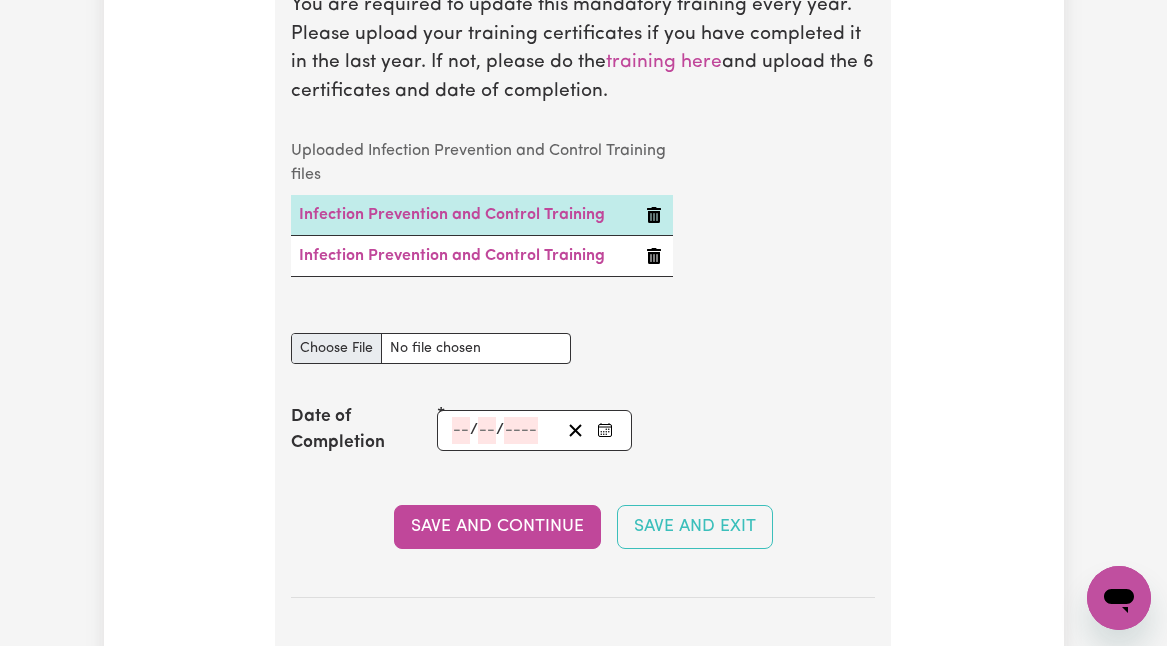 type on "C:\fakepath\Personal Protective Equipment (PPE).pdf" 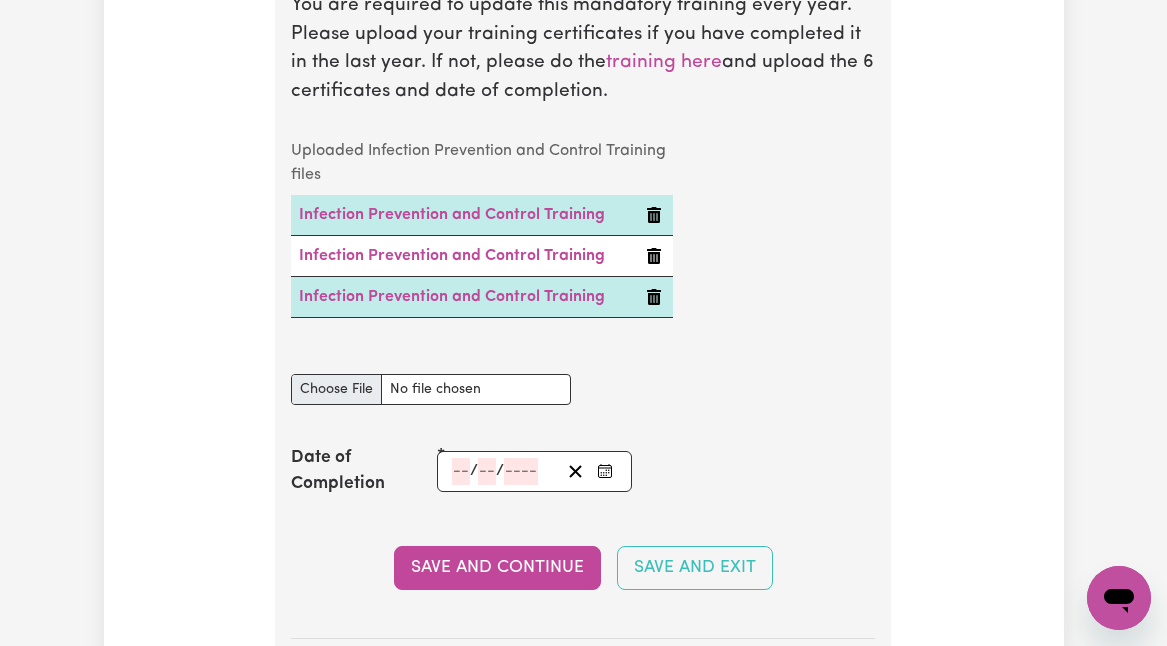 click on "Infection Prevention and Control Training  document" at bounding box center (431, 389) 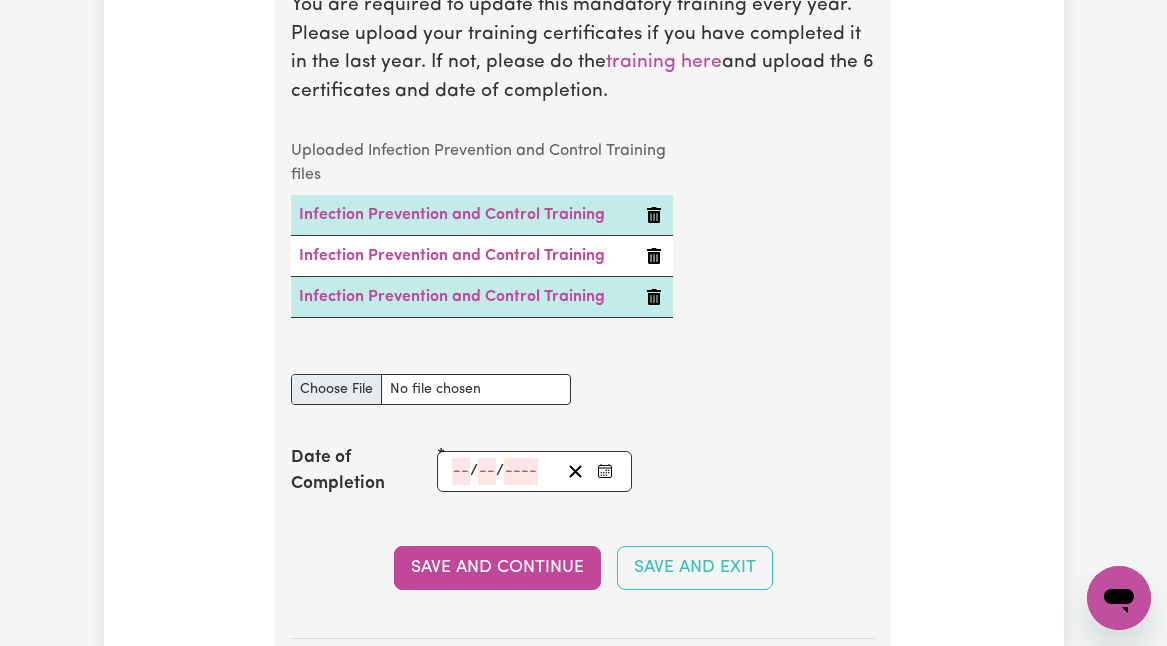 type on "C:\fakepath\Cleaning.pdf" 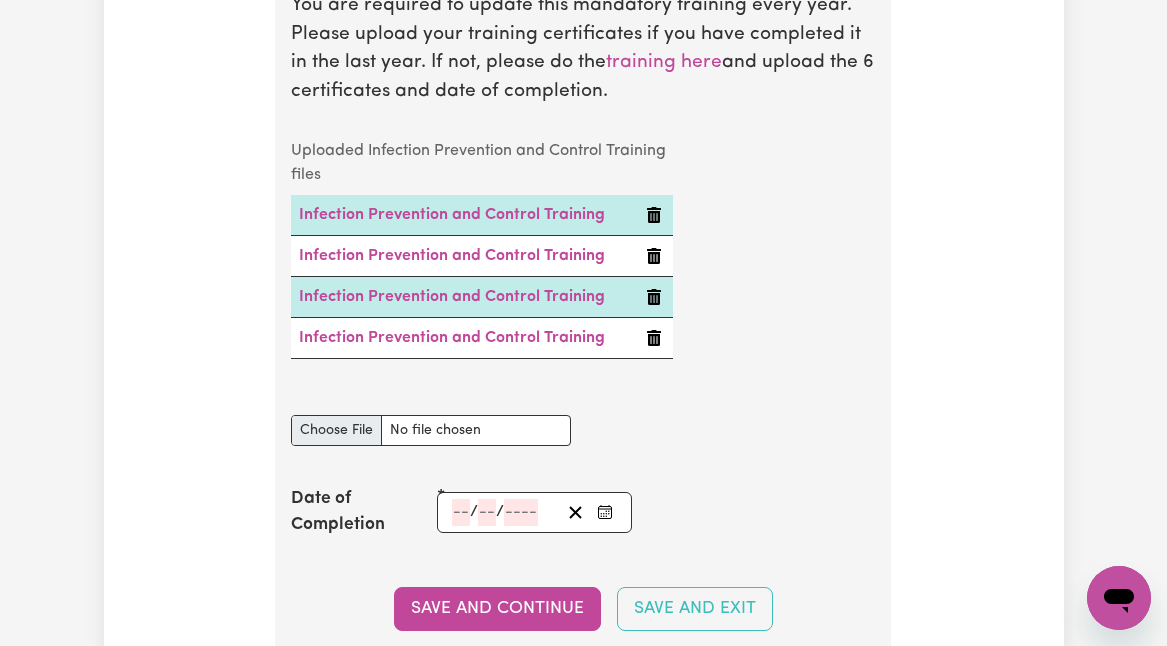 click on "Infection Prevention and Control Training  document" at bounding box center [431, 430] 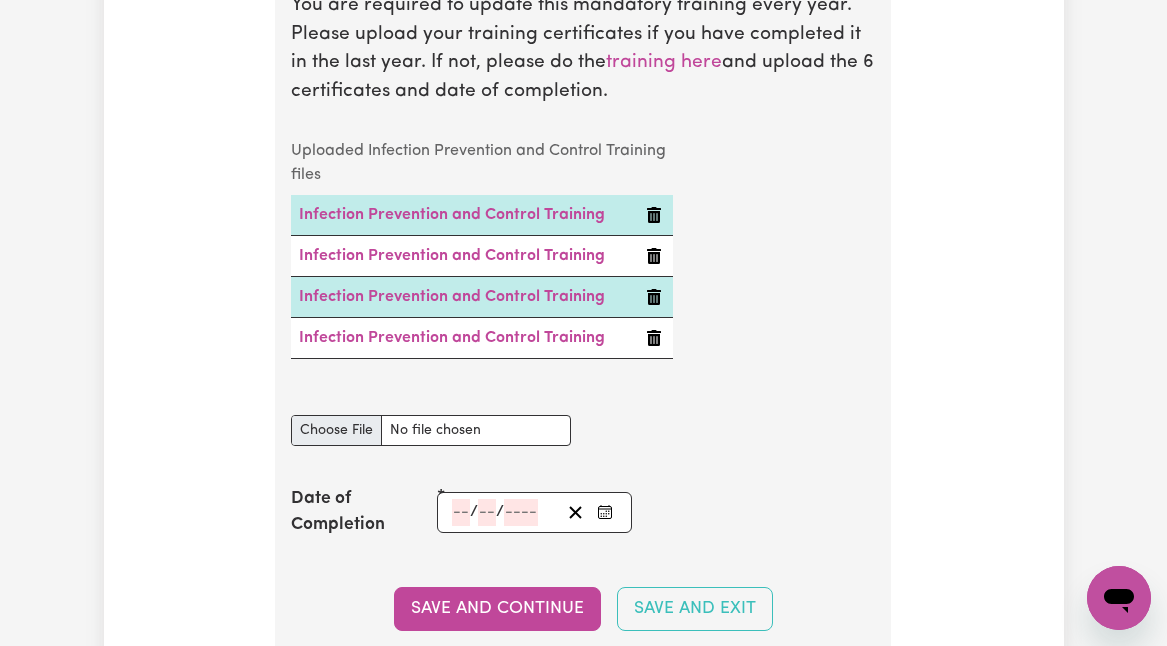 type on "C:\fakepath\Waste Management.pdf" 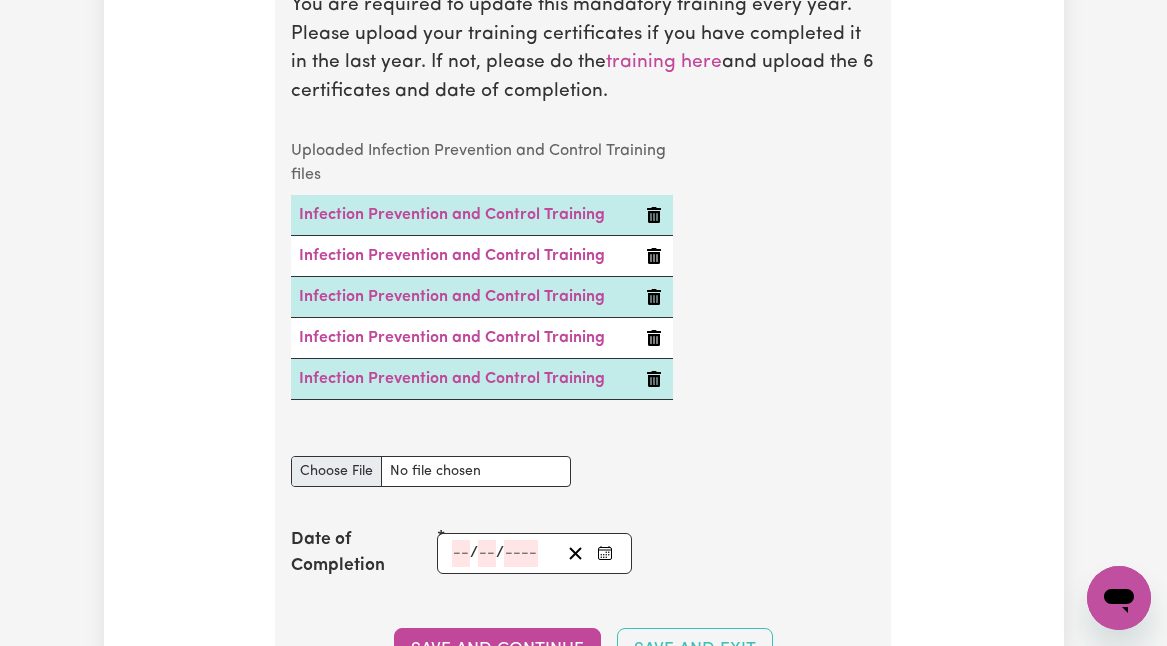 click on "Infection Prevention and Control Training  document" at bounding box center [431, 459] 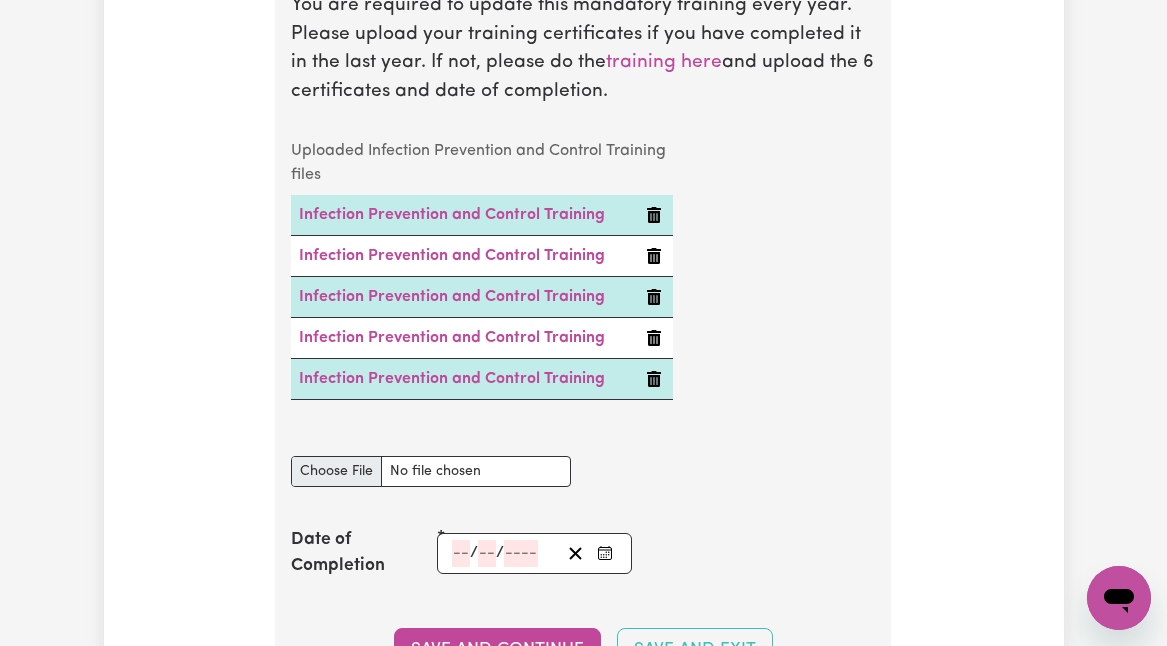 type on "C:\fakepath\Outbreaks.pdf" 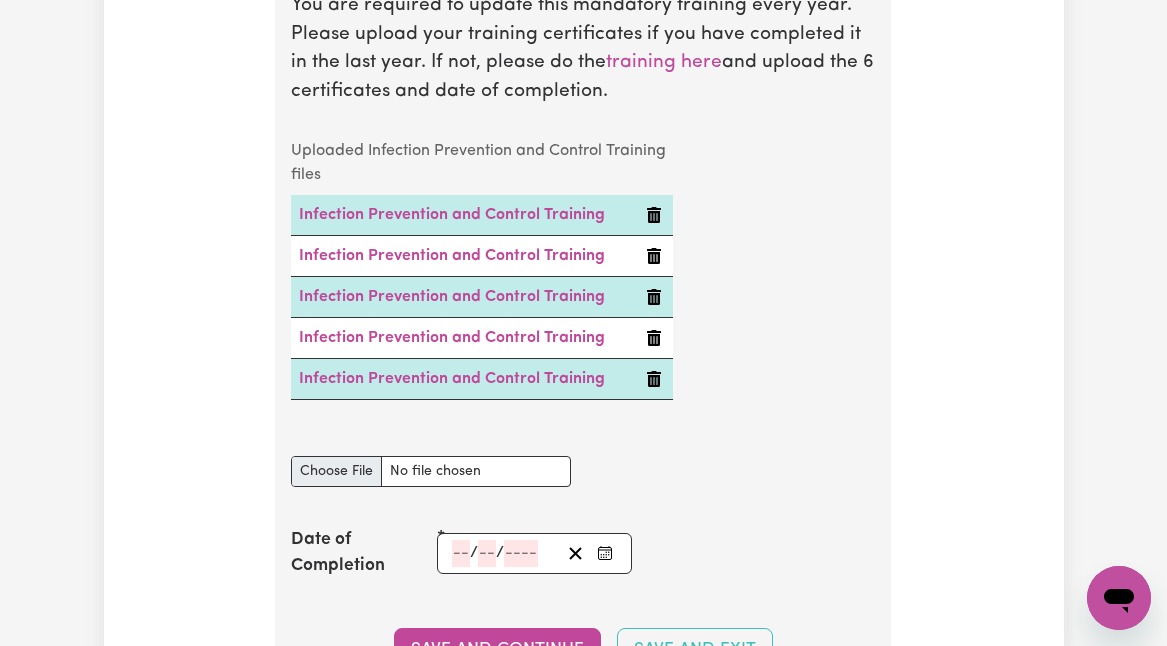 type 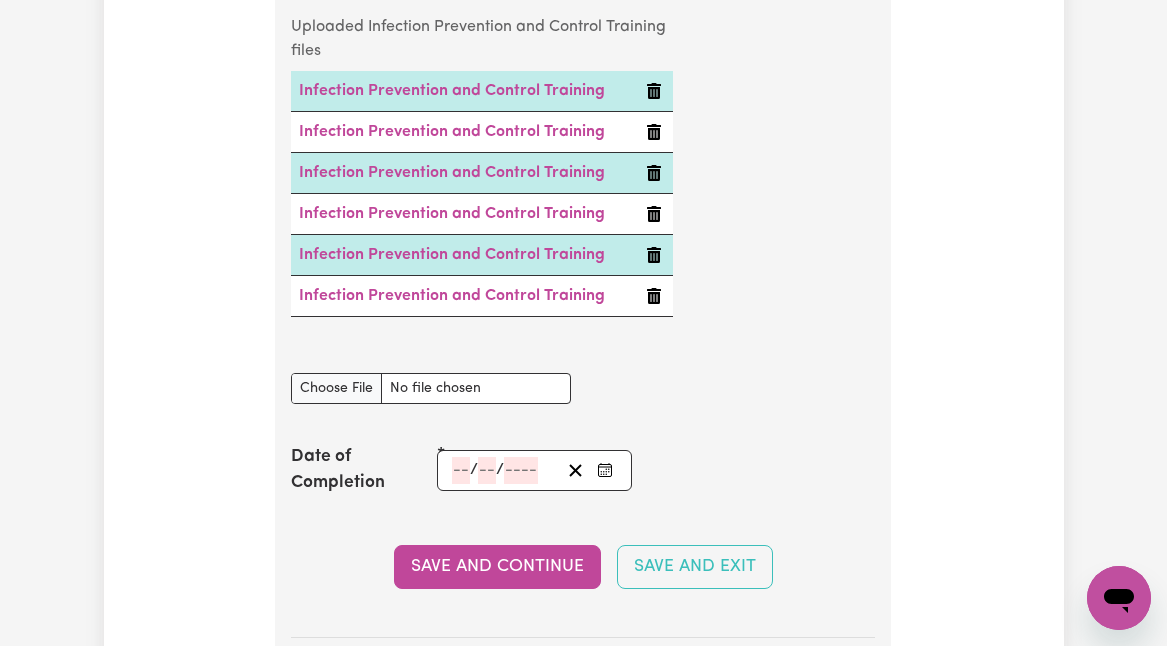 scroll, scrollTop: 3629, scrollLeft: 0, axis: vertical 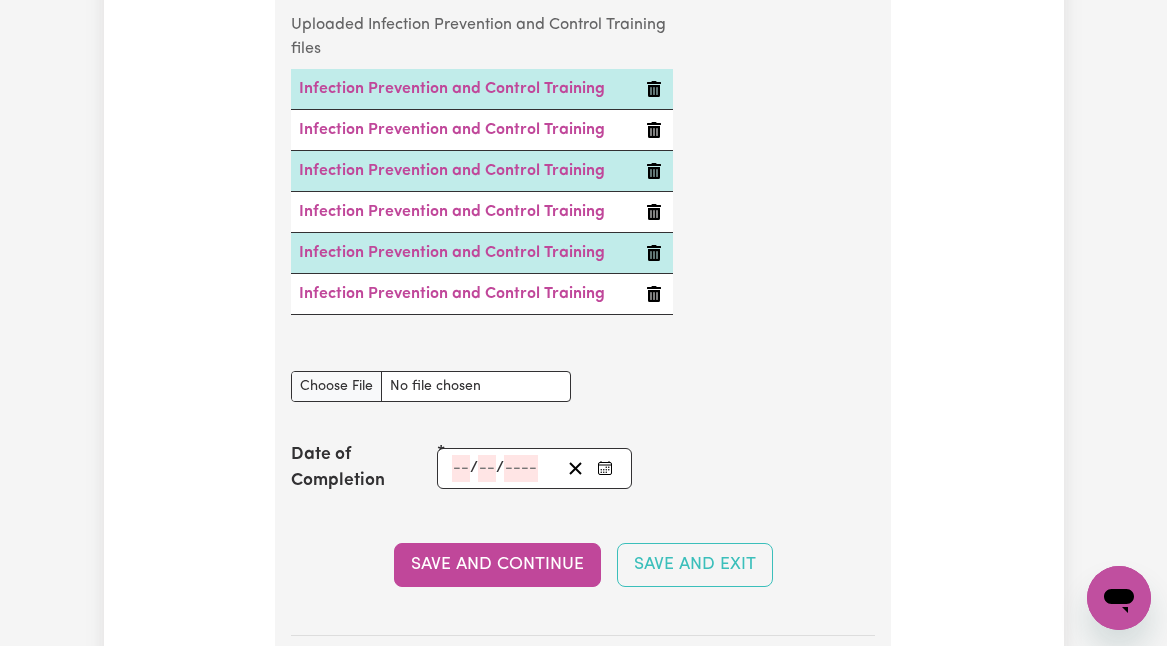 click 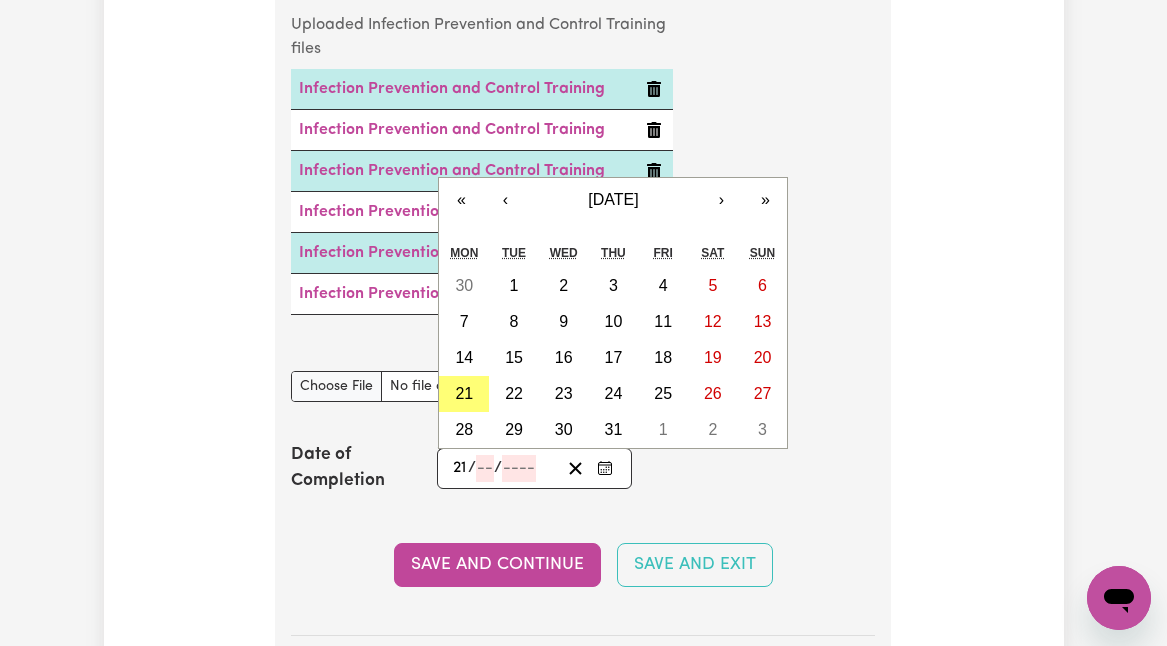 type on "21" 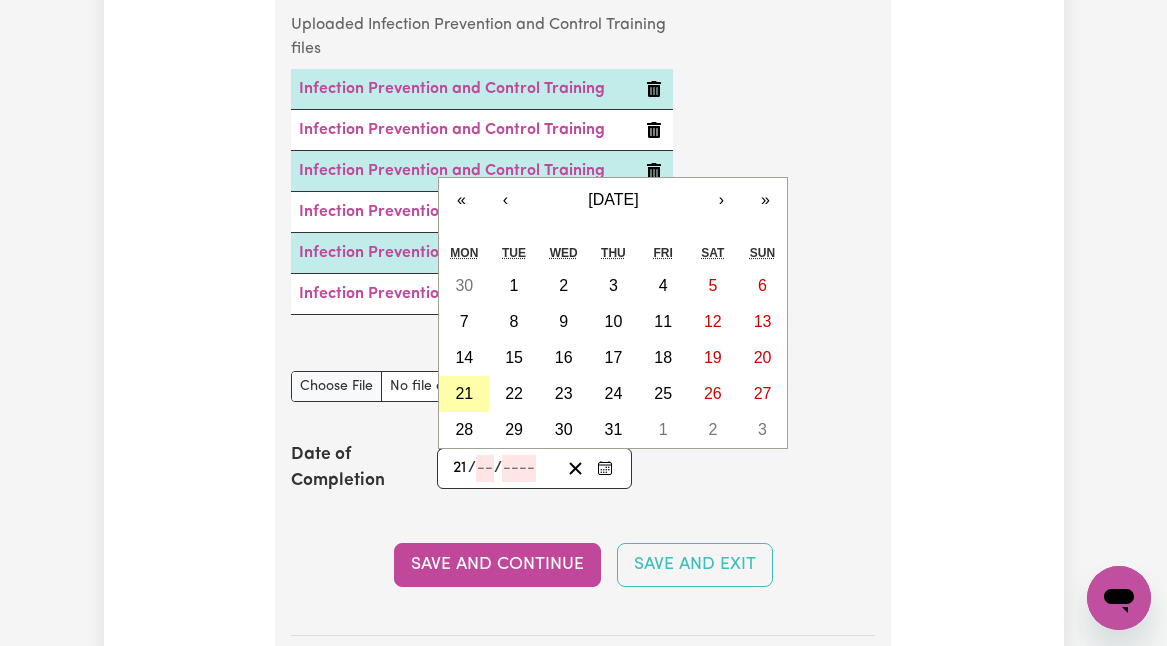 click on "21" at bounding box center [464, 393] 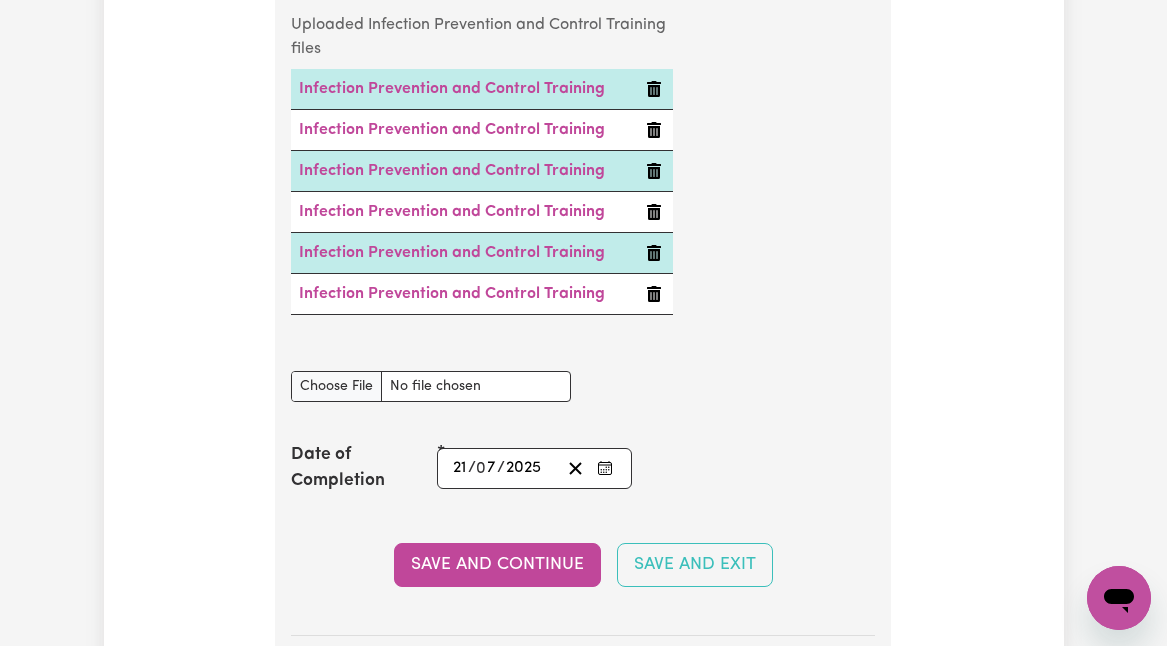 type on "[DATE]" 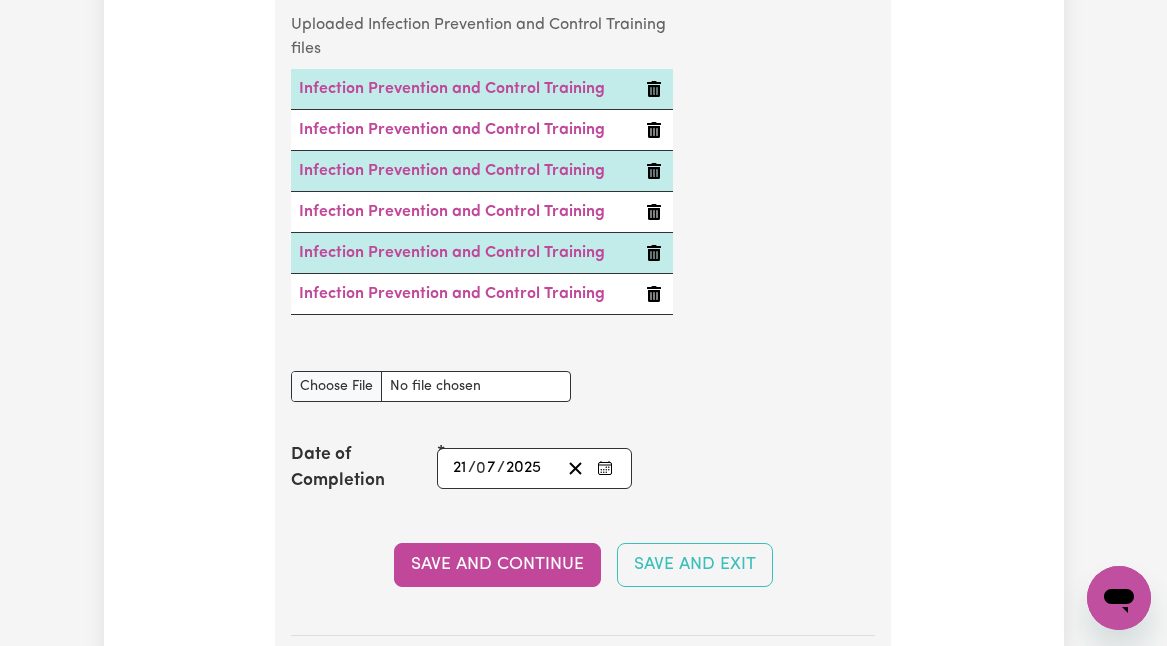 type on "7" 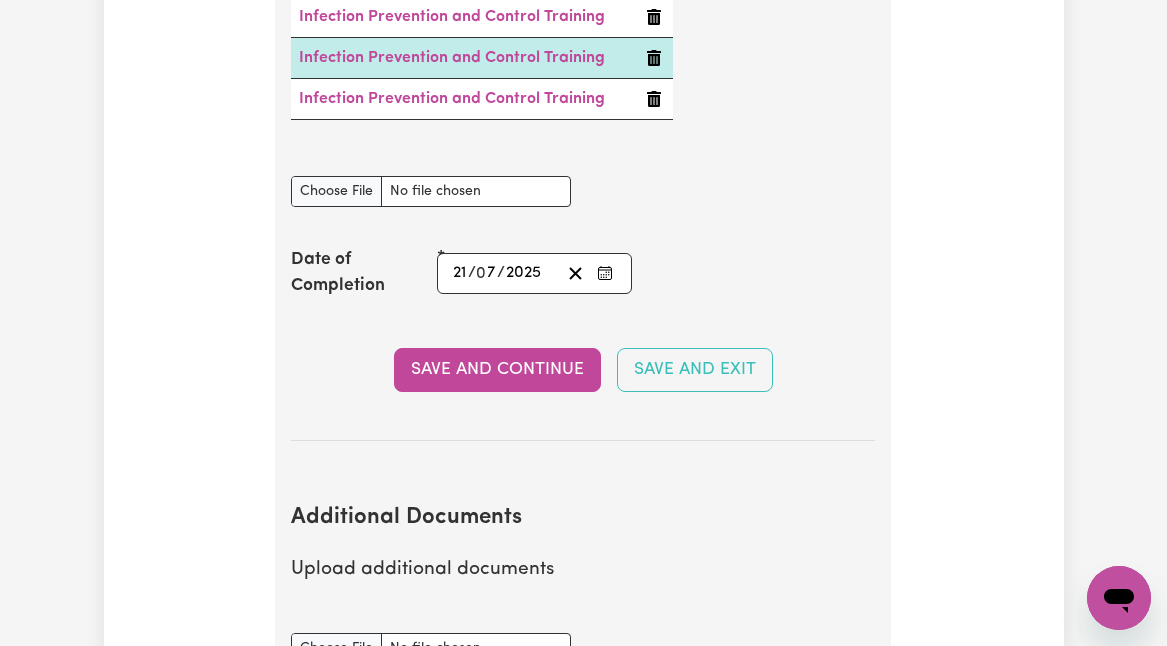 scroll, scrollTop: 3832, scrollLeft: 0, axis: vertical 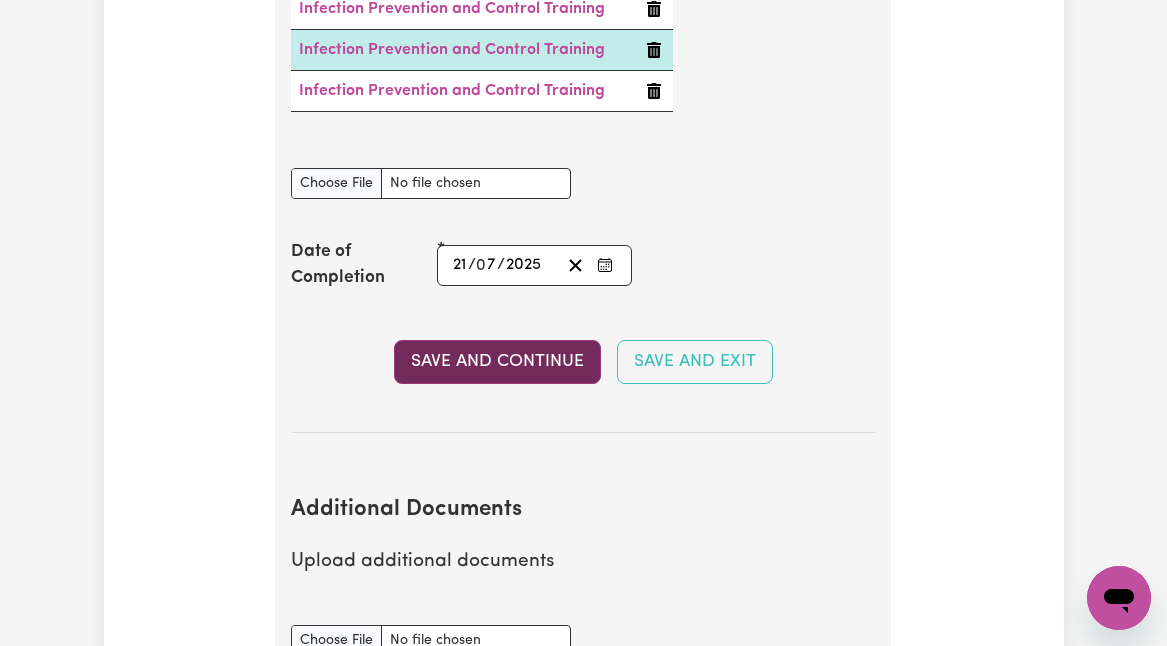 click on "Save and Continue" at bounding box center (497, 362) 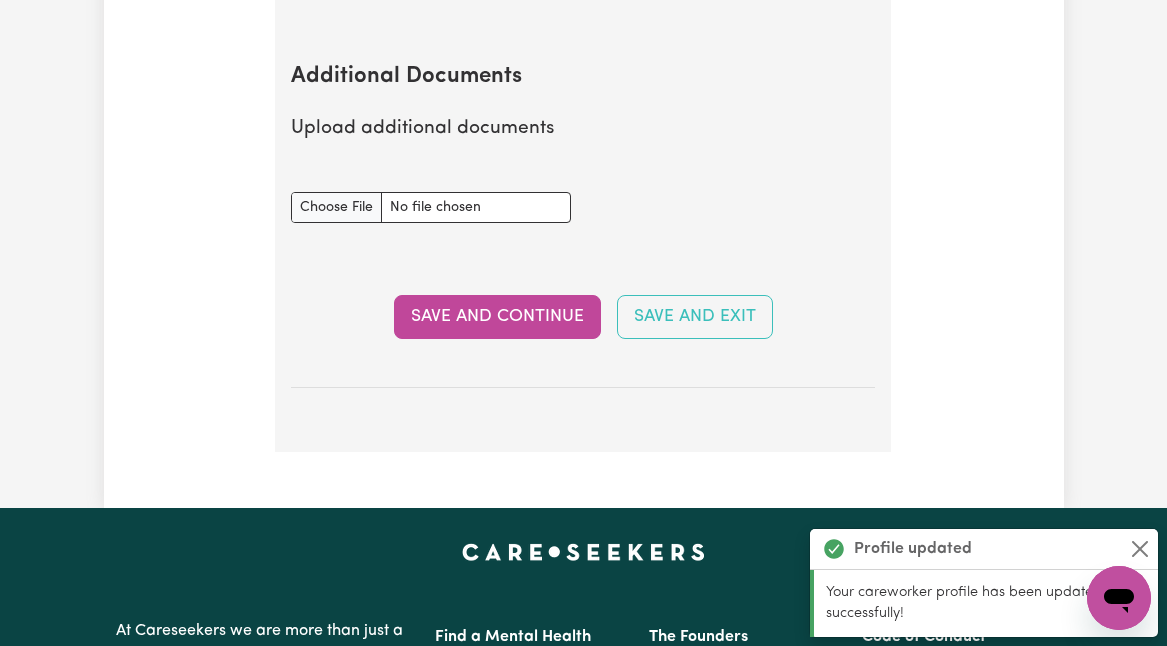 scroll, scrollTop: 4277, scrollLeft: 0, axis: vertical 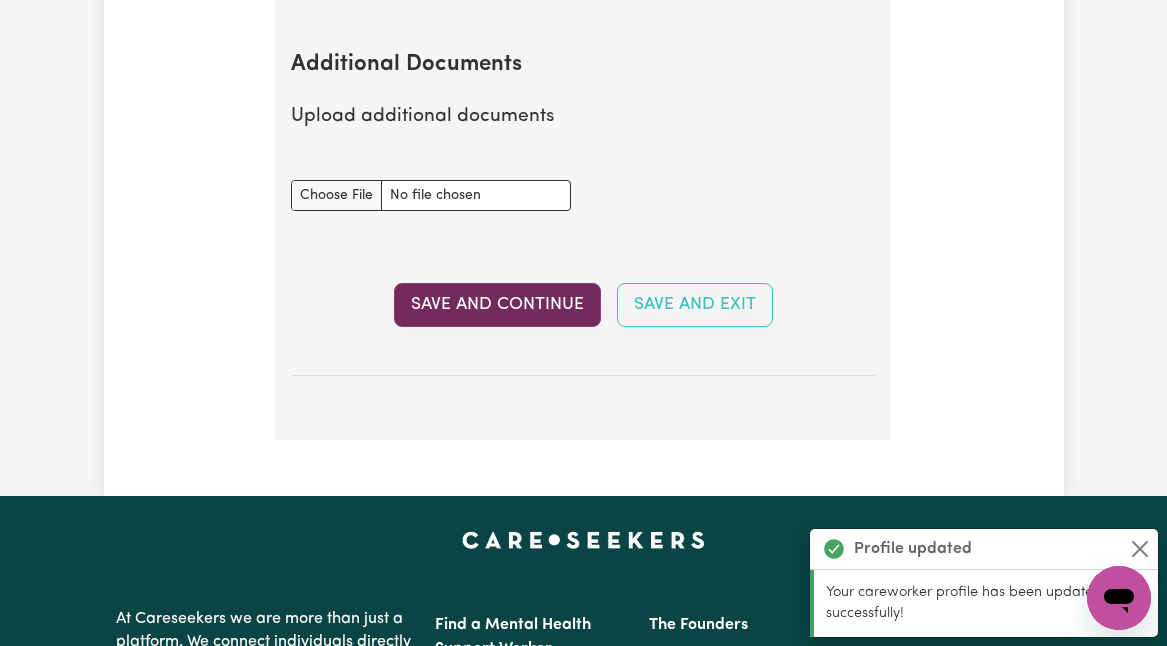 click on "Save and Continue" at bounding box center (497, 305) 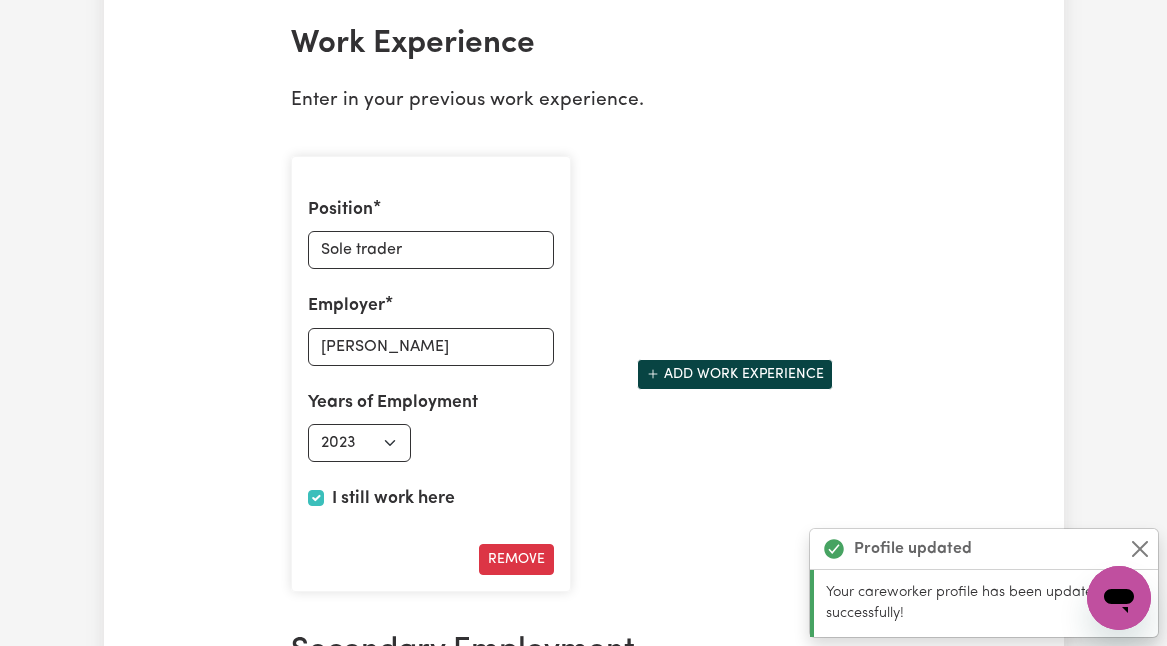scroll, scrollTop: 0, scrollLeft: 0, axis: both 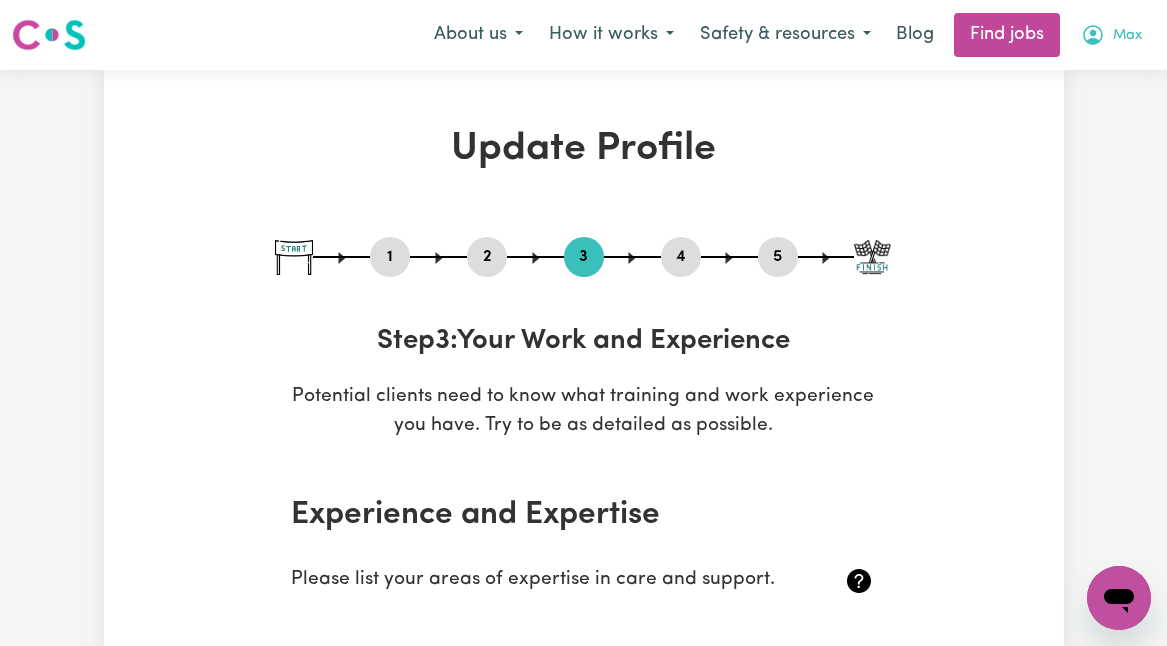 click on "Max" at bounding box center [1127, 36] 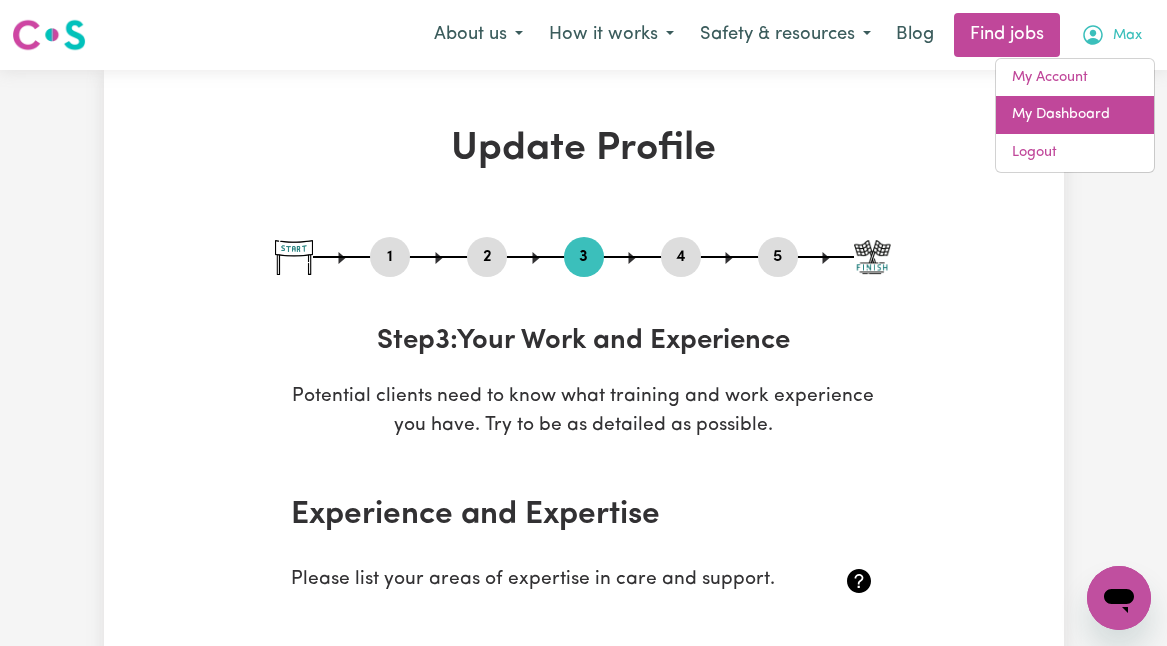 click on "My Dashboard" at bounding box center [1075, 115] 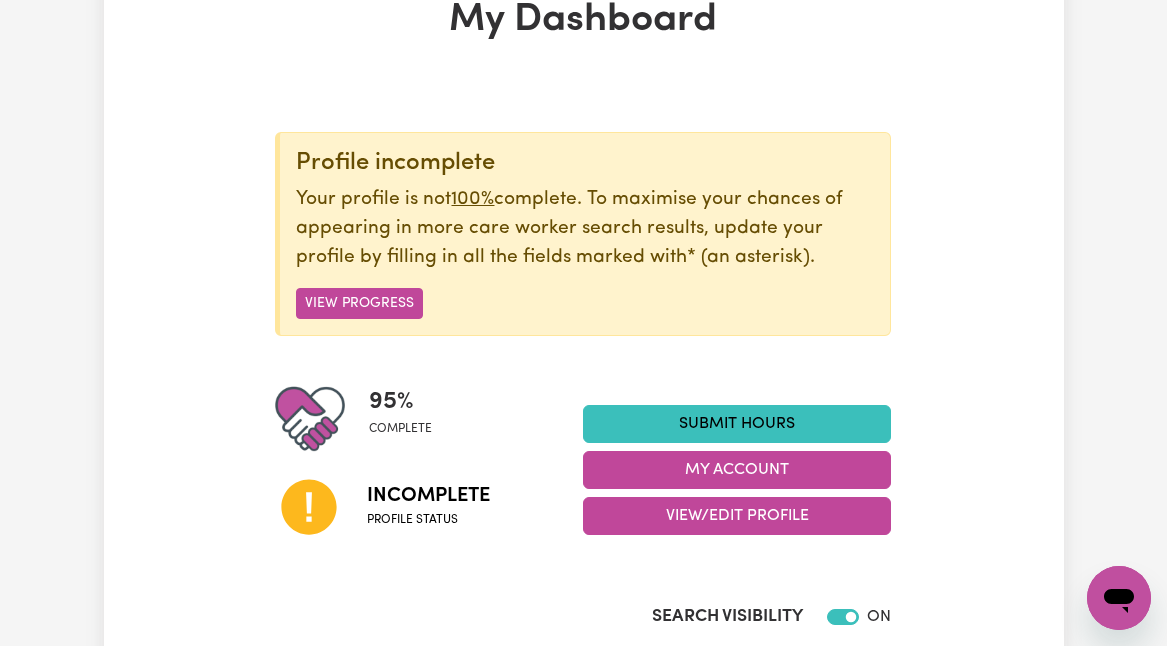 scroll, scrollTop: 151, scrollLeft: 0, axis: vertical 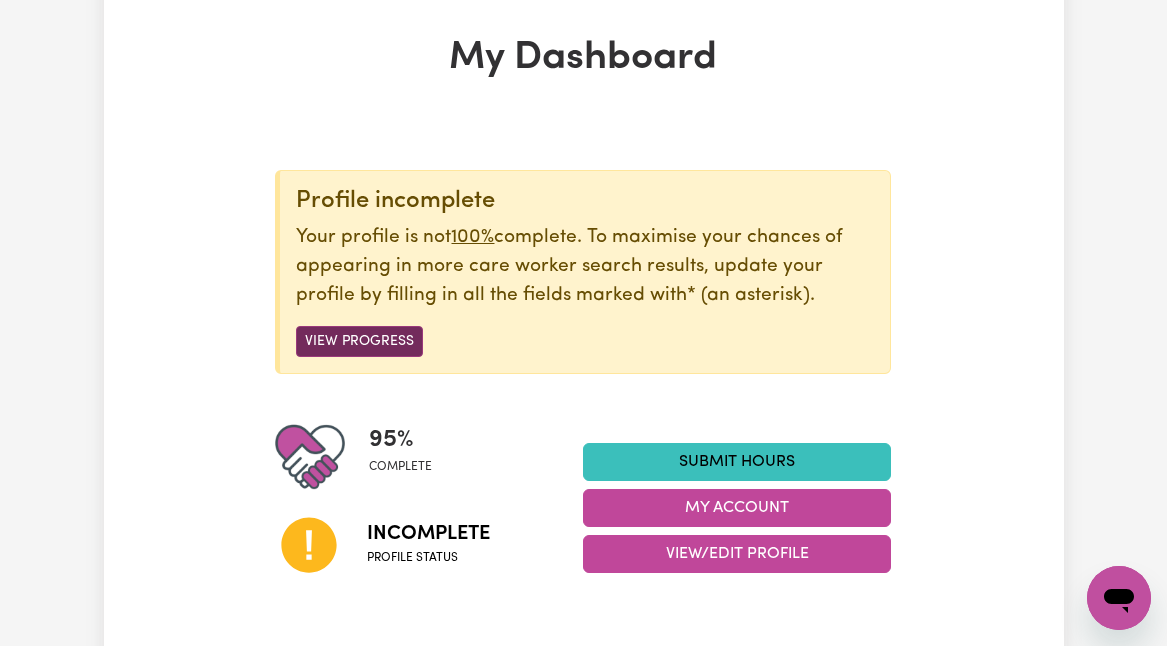 click on "View Progress" at bounding box center [359, 341] 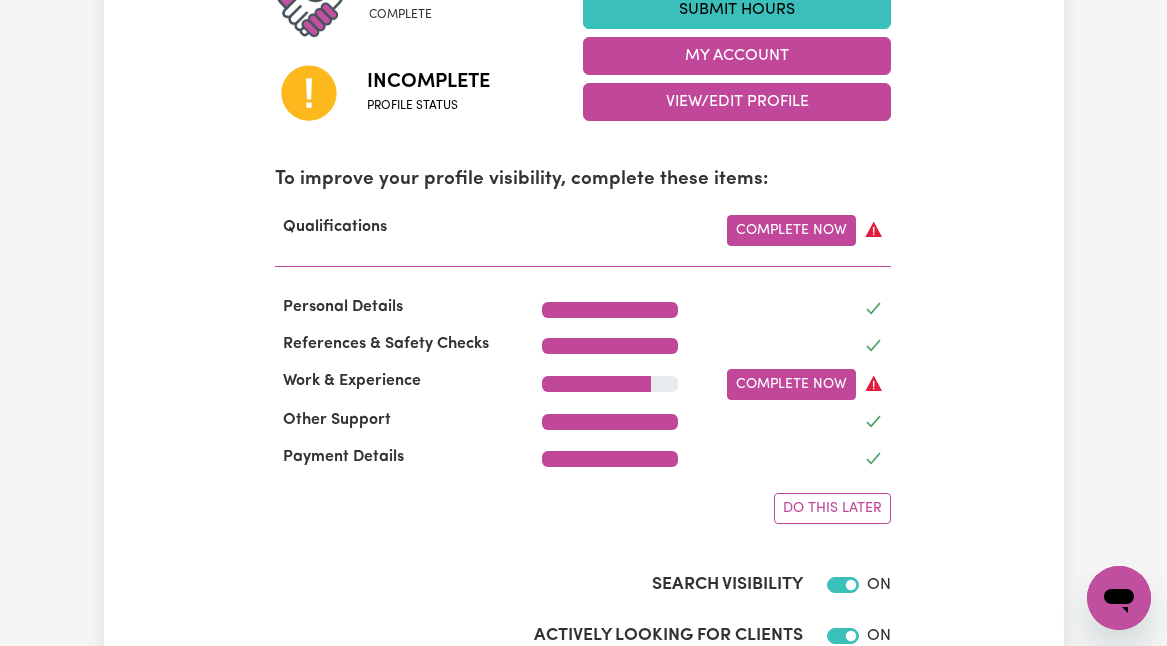 scroll, scrollTop: 546, scrollLeft: 0, axis: vertical 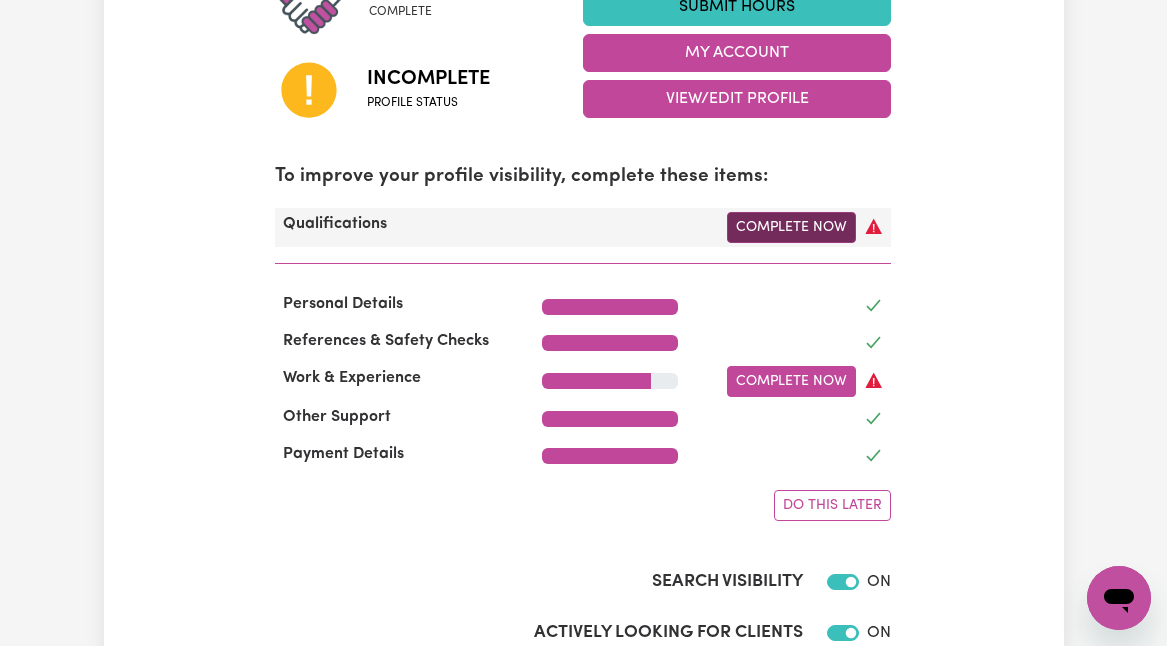 click on "Complete Now" at bounding box center [791, 227] 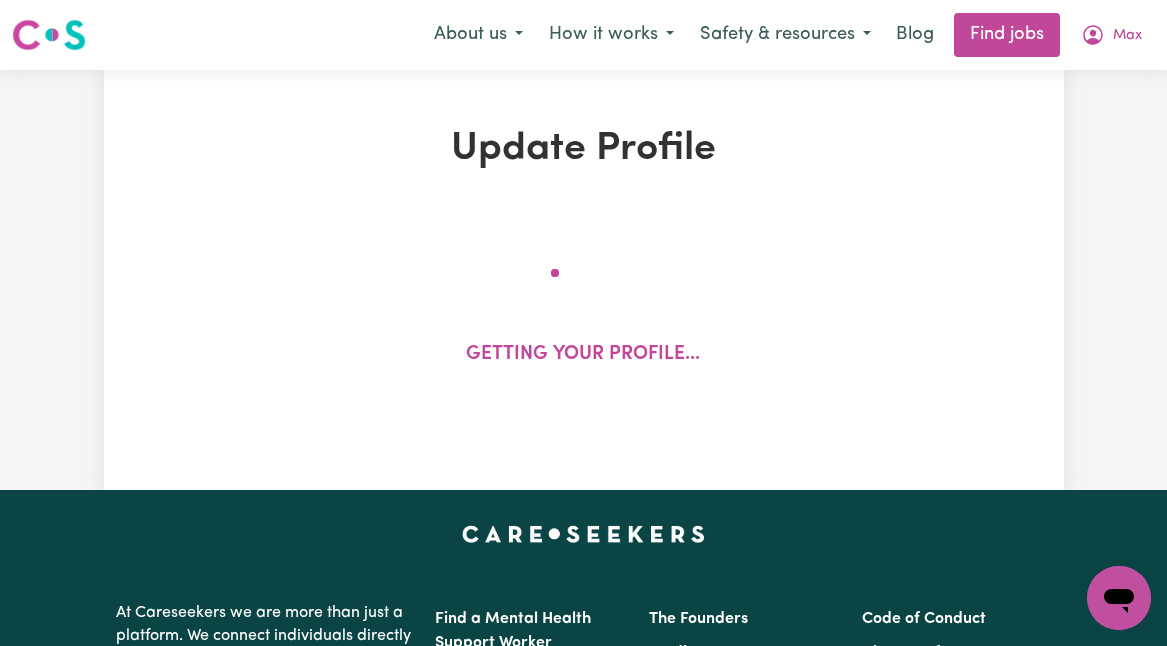 select on "2023" 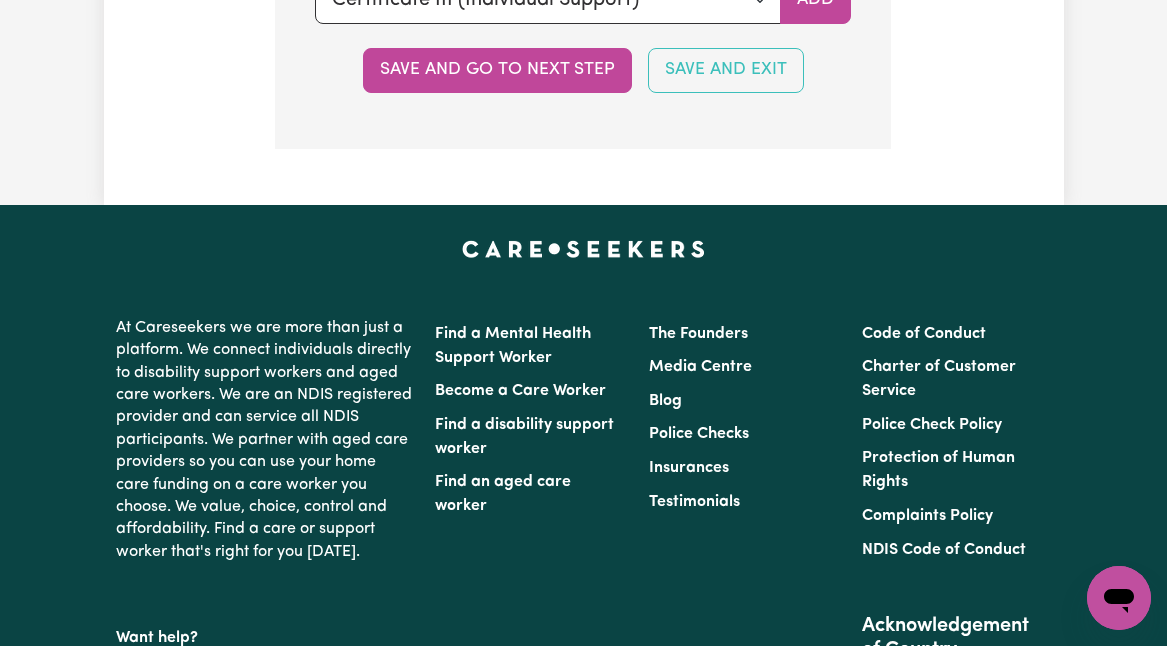 scroll, scrollTop: 5709, scrollLeft: 0, axis: vertical 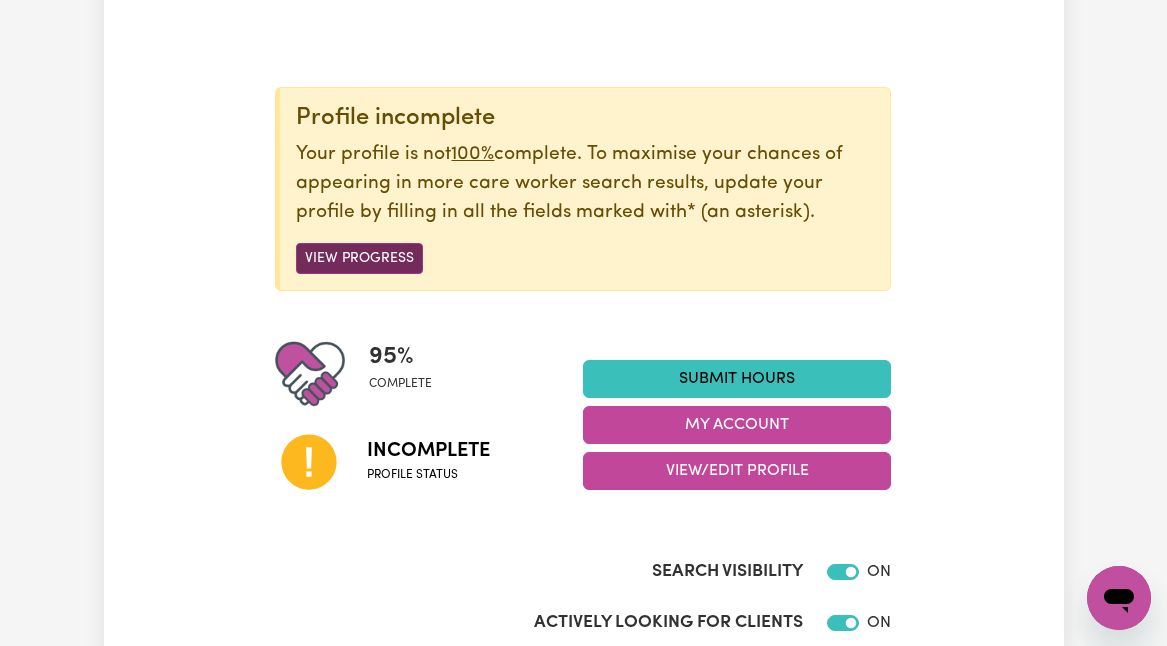 click on "View Progress" at bounding box center (359, 258) 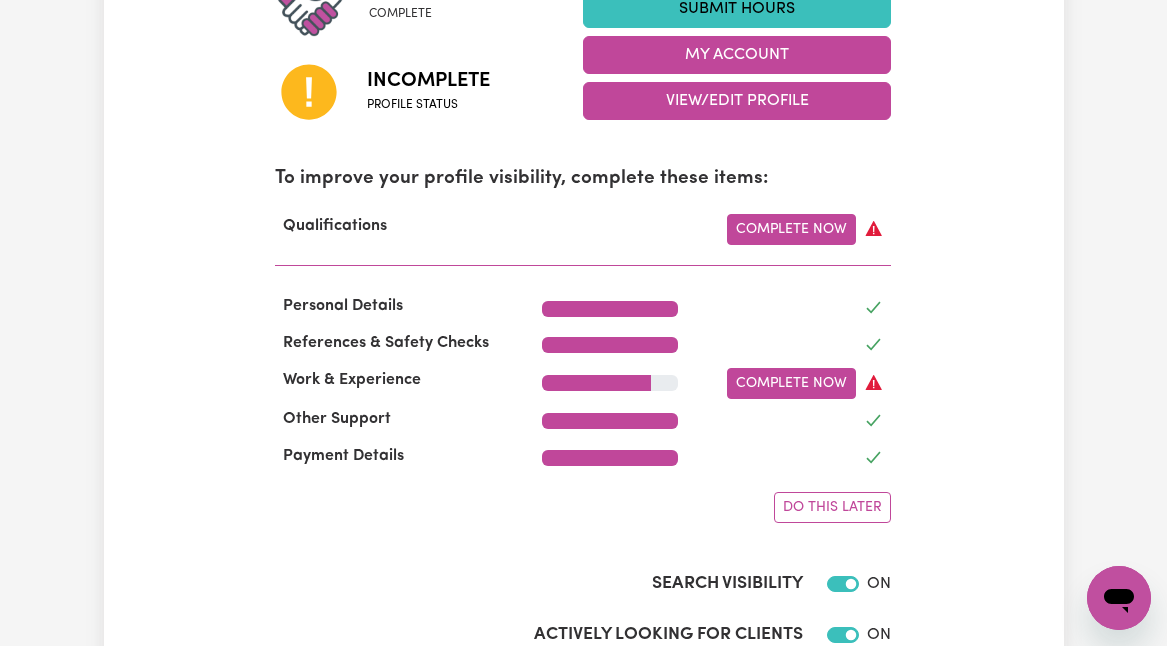 scroll, scrollTop: 770, scrollLeft: 0, axis: vertical 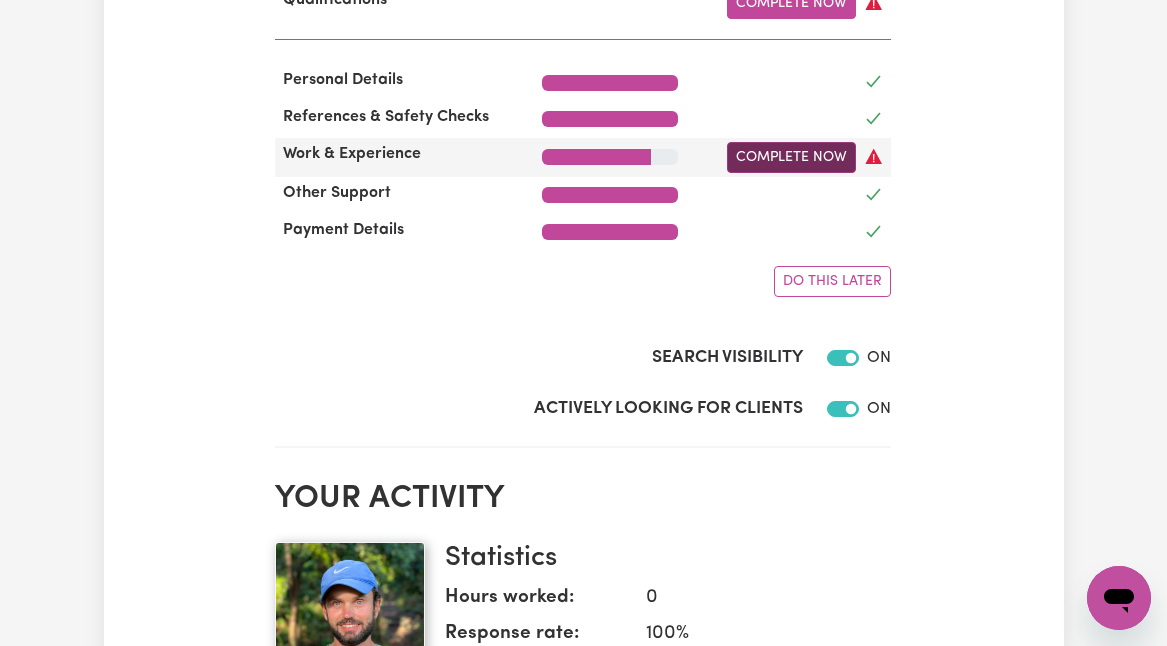 click on "Complete Now" at bounding box center [791, 157] 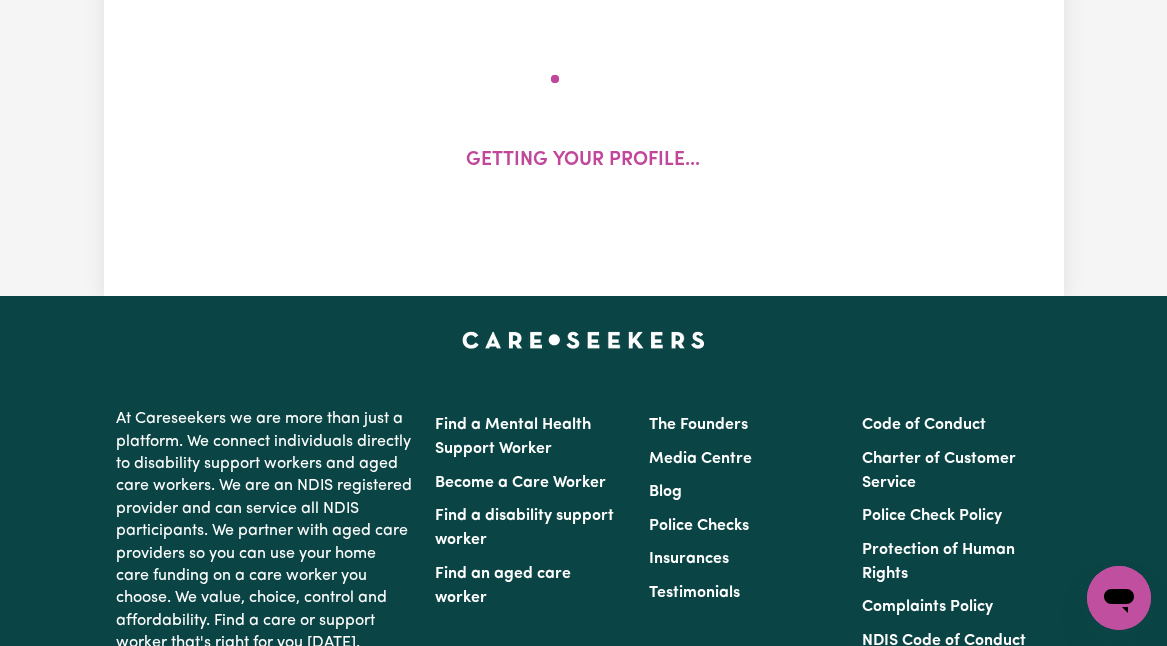 scroll, scrollTop: 0, scrollLeft: 0, axis: both 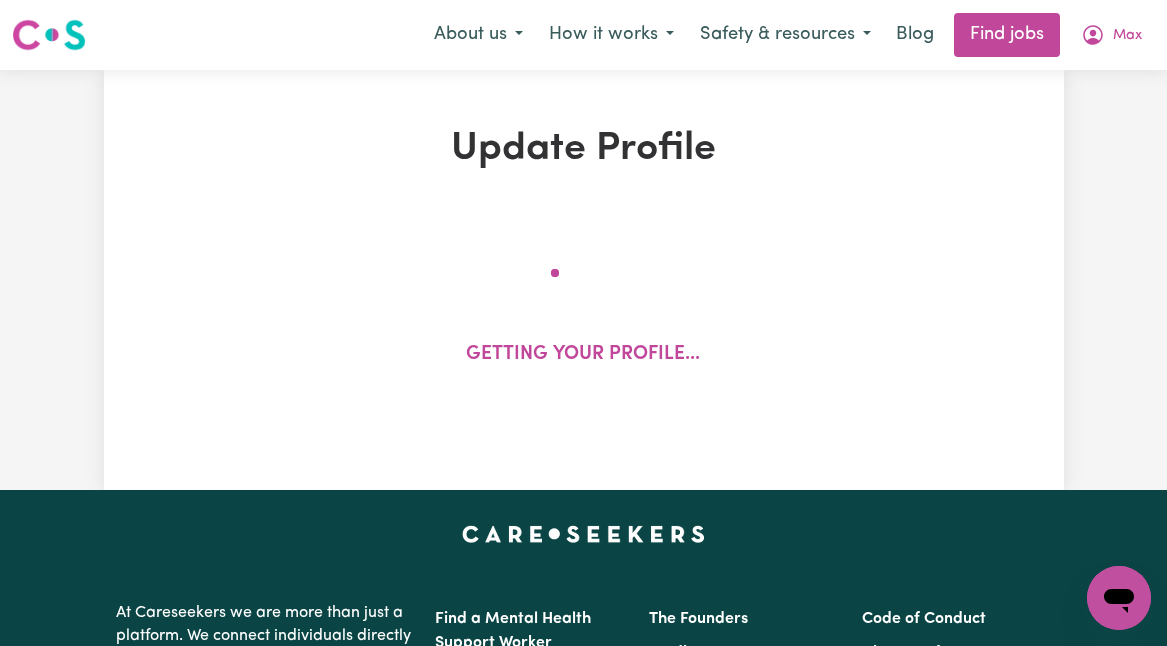 select on "2023" 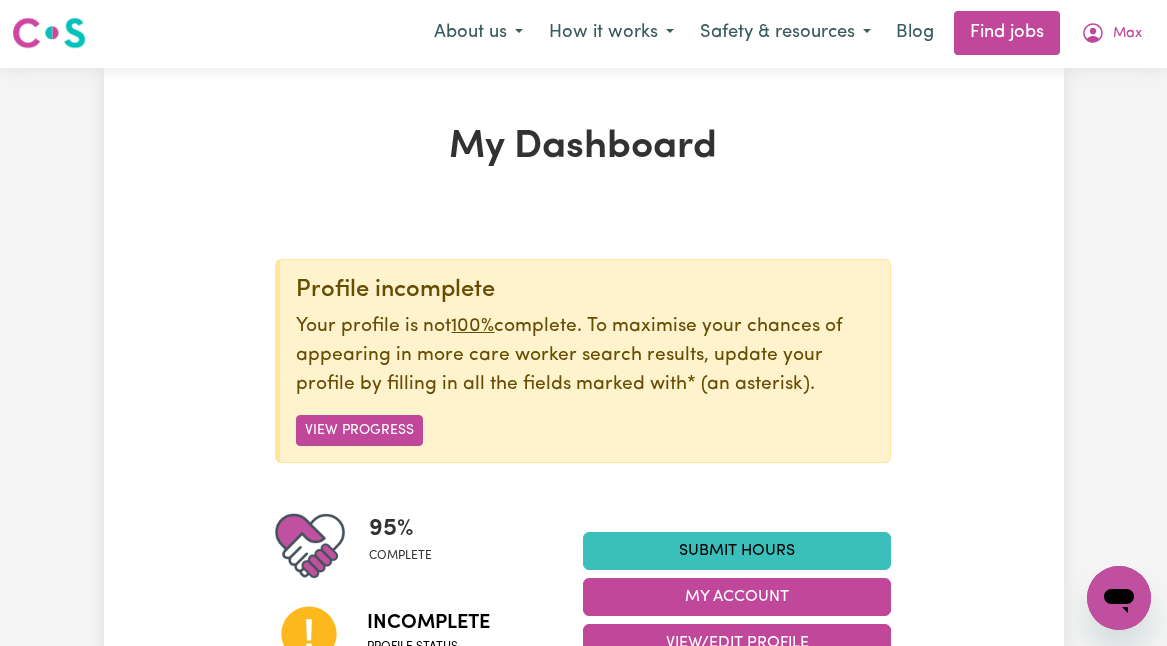 scroll, scrollTop: 0, scrollLeft: 0, axis: both 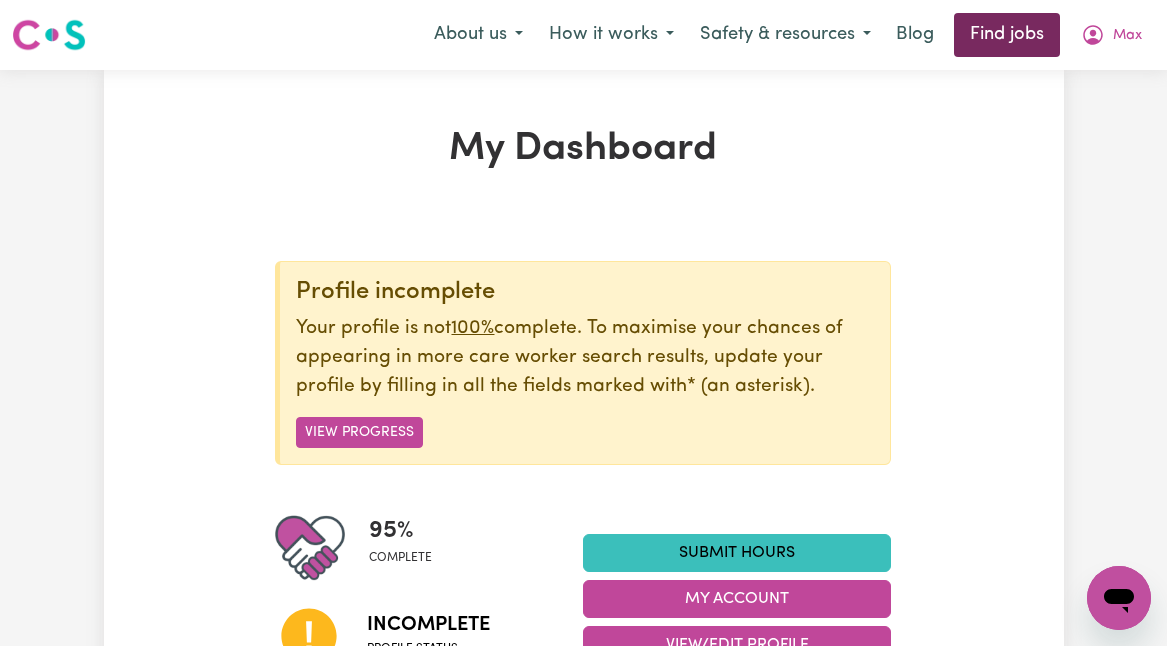click on "Find jobs" at bounding box center [1007, 35] 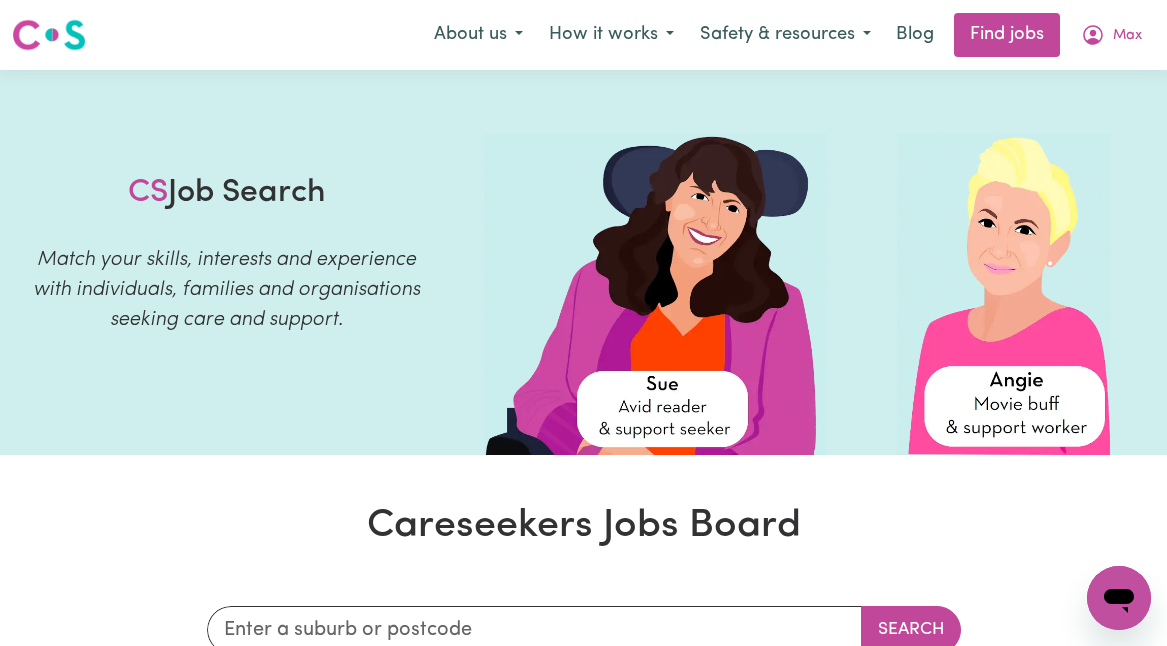 scroll, scrollTop: 0, scrollLeft: 0, axis: both 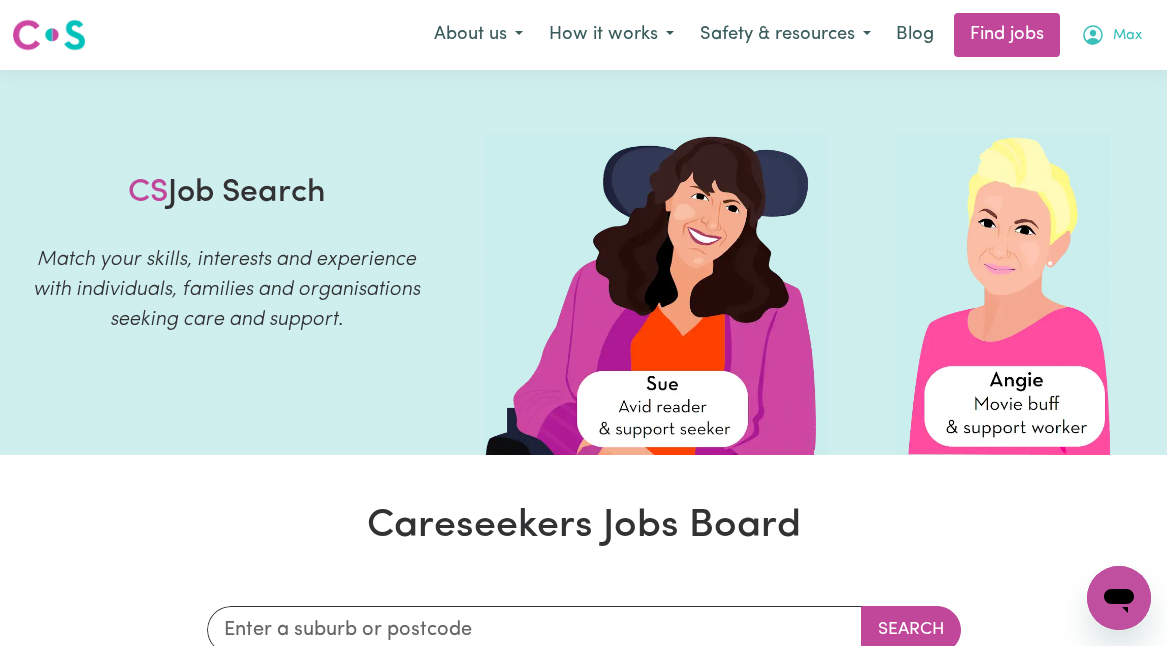 click on "Max" at bounding box center (1127, 36) 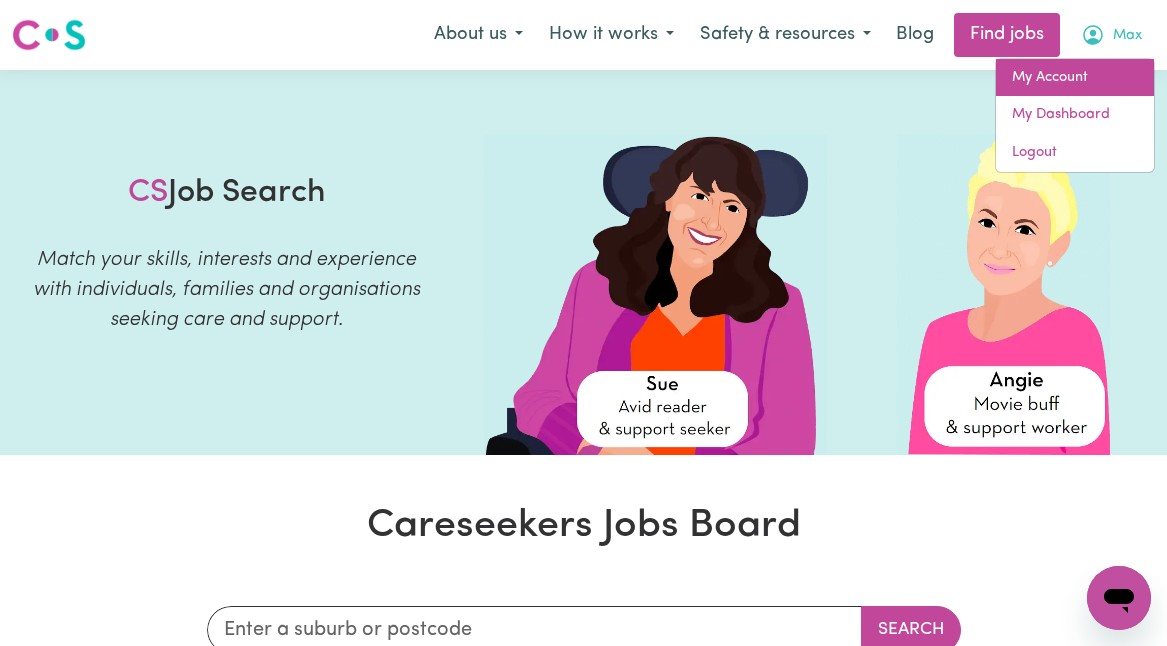 click on "My Account" at bounding box center (1075, 78) 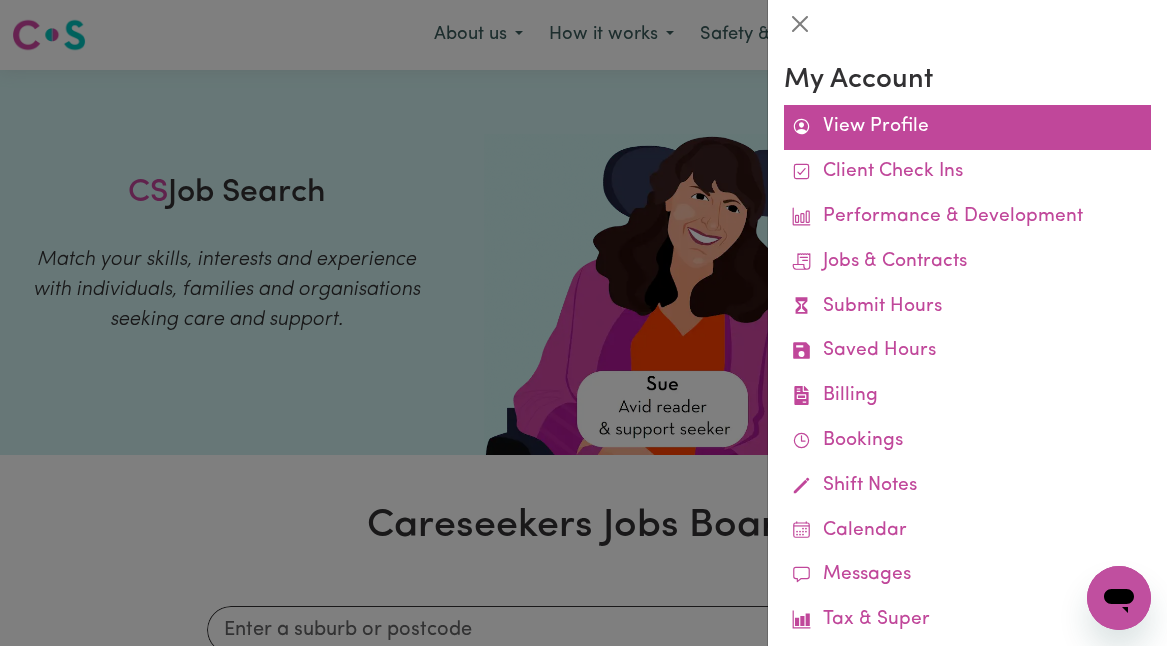click on "View Profile" at bounding box center [967, 127] 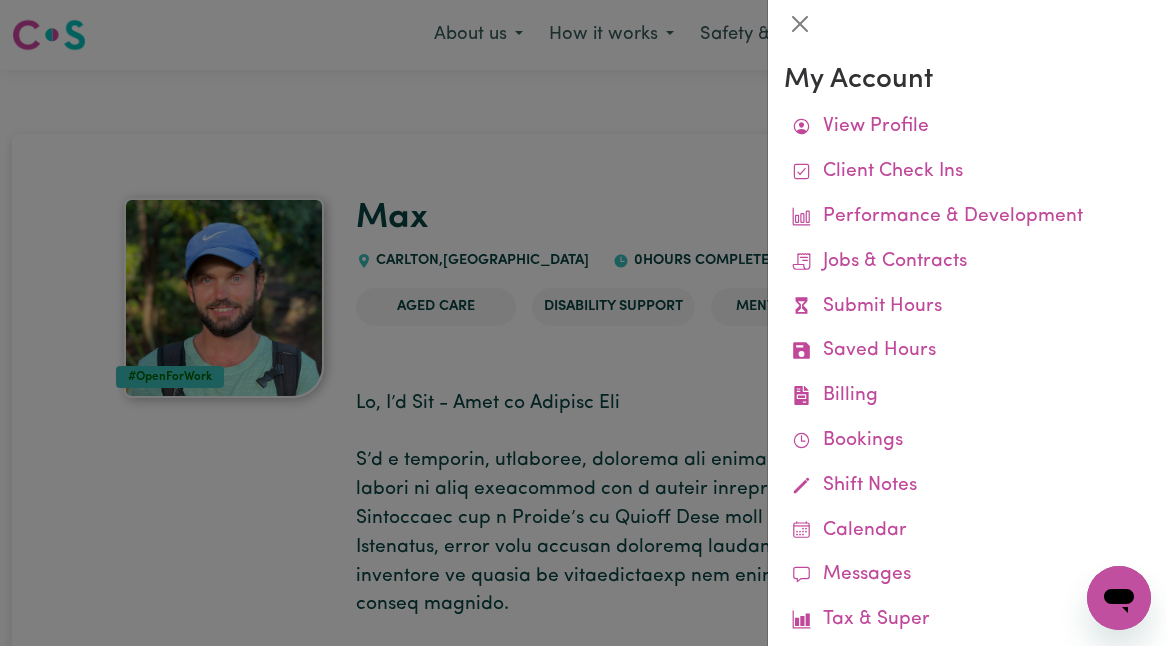 click at bounding box center [583, 323] 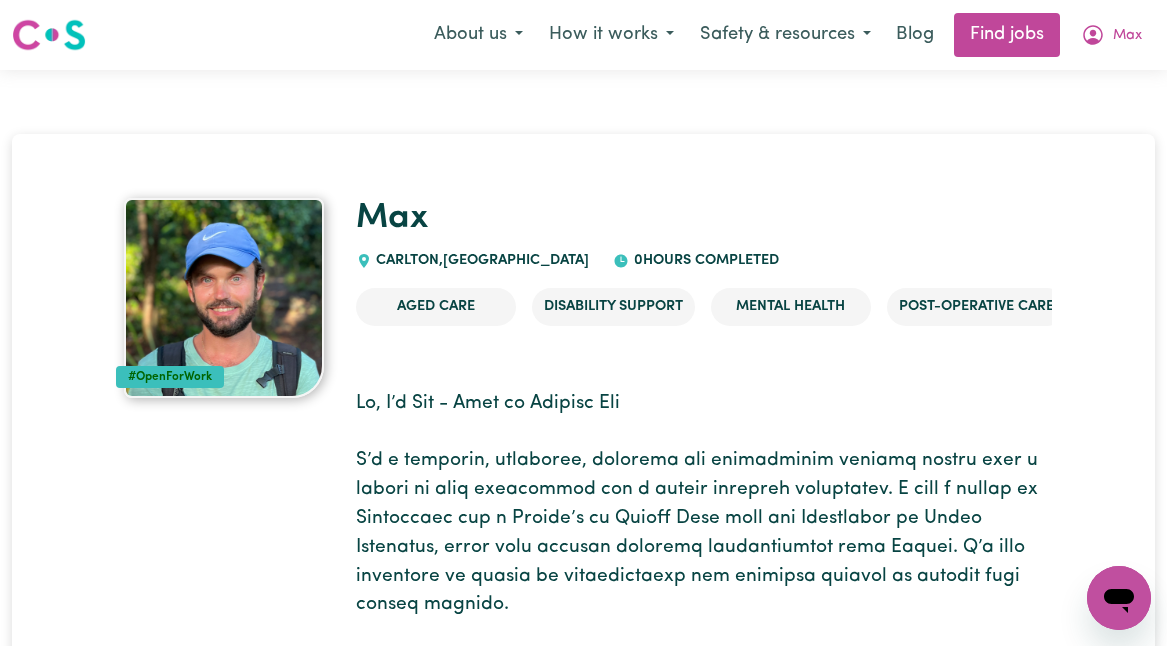 scroll, scrollTop: 0, scrollLeft: 0, axis: both 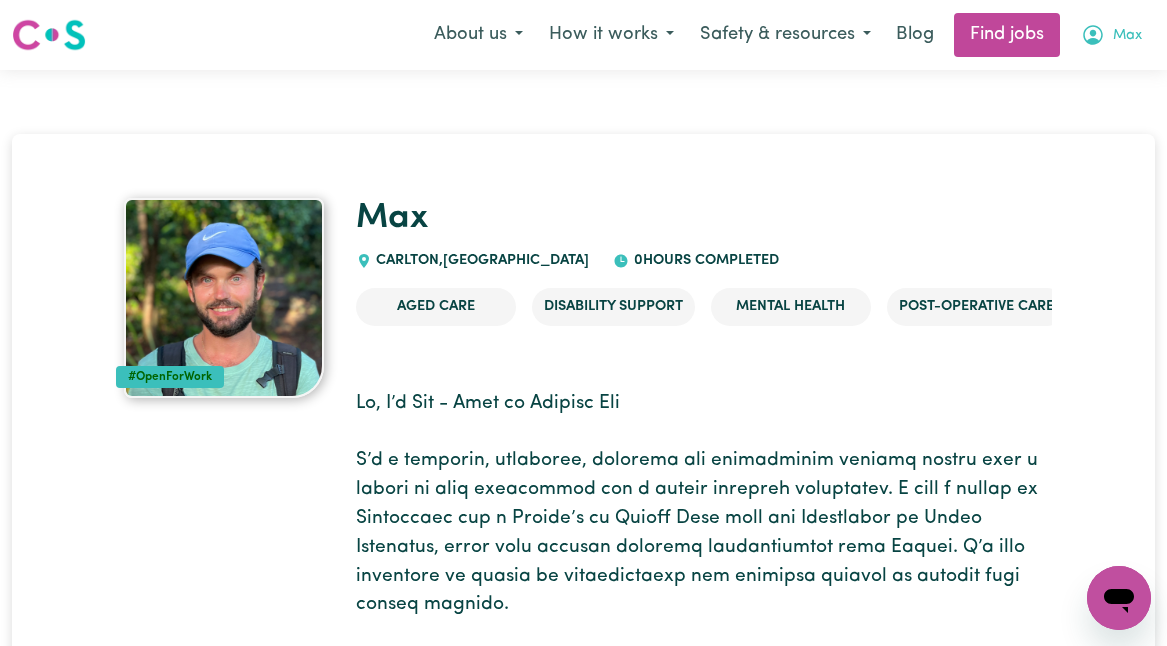 click 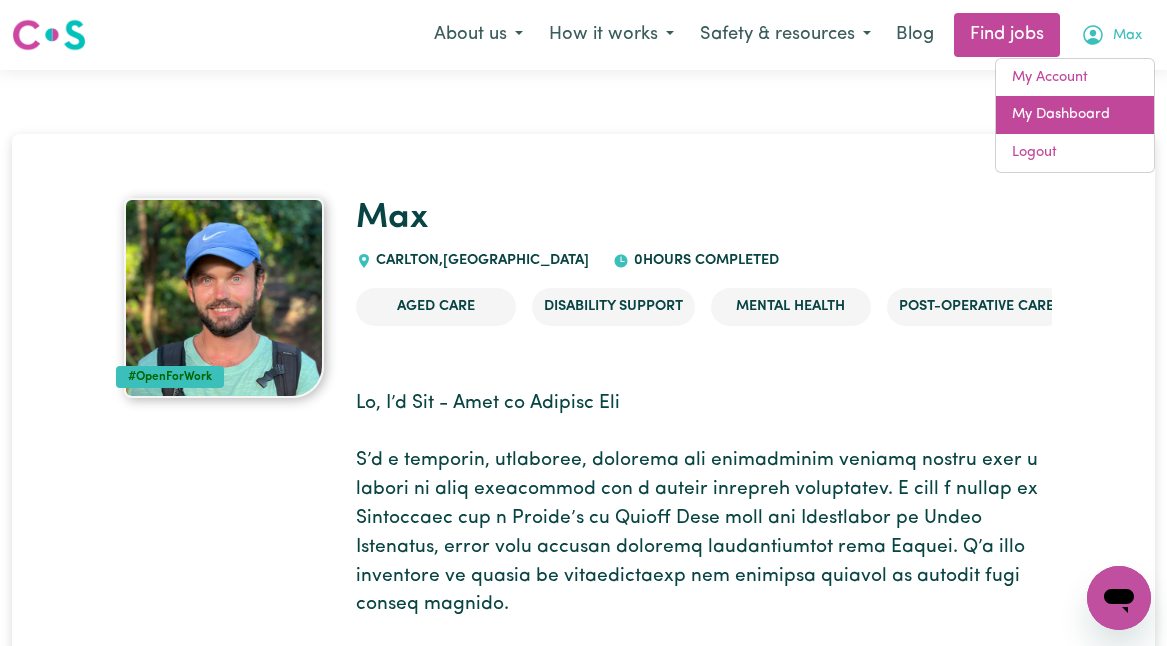 click on "My Dashboard" at bounding box center [1075, 115] 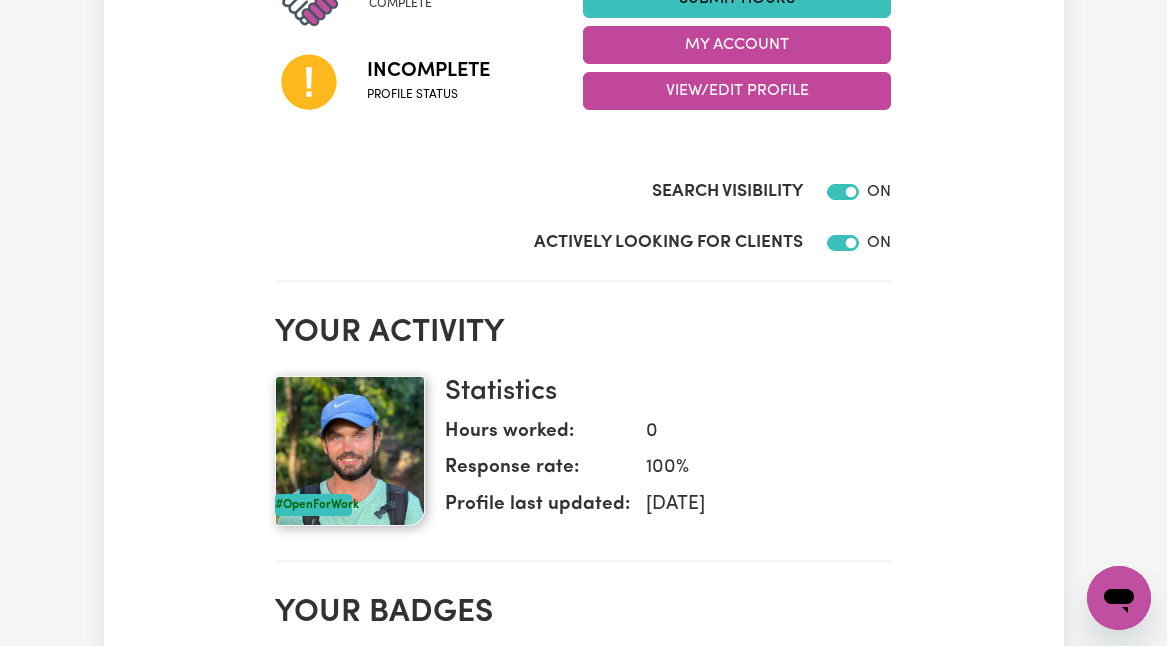 scroll, scrollTop: 275, scrollLeft: 0, axis: vertical 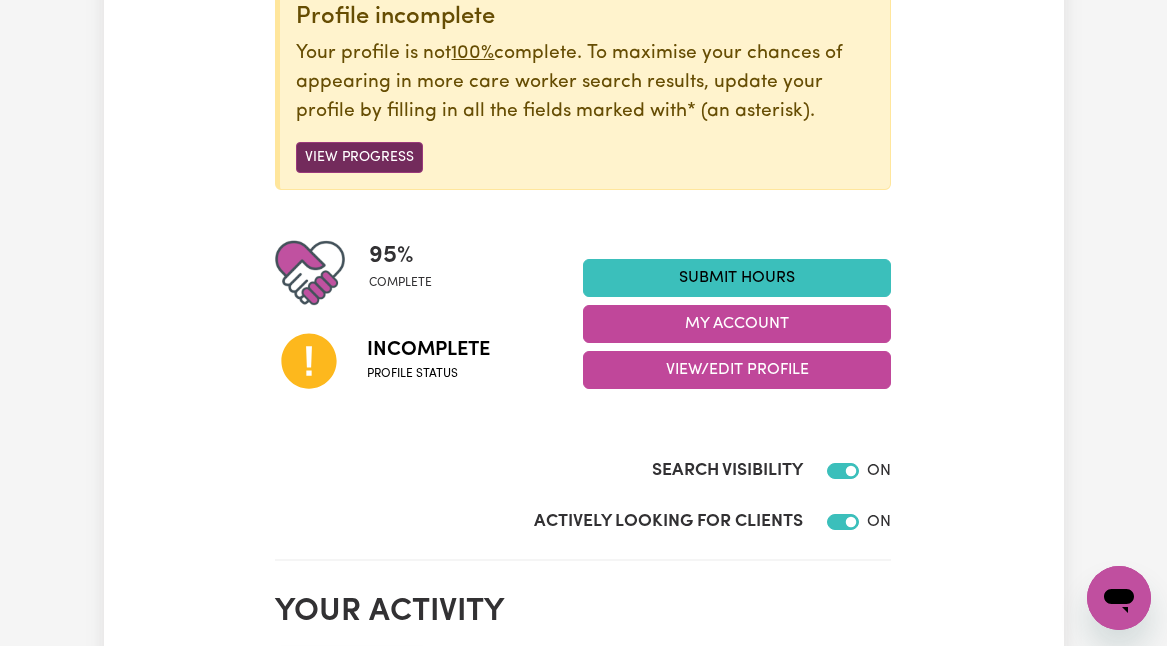 click on "View Progress" at bounding box center [359, 157] 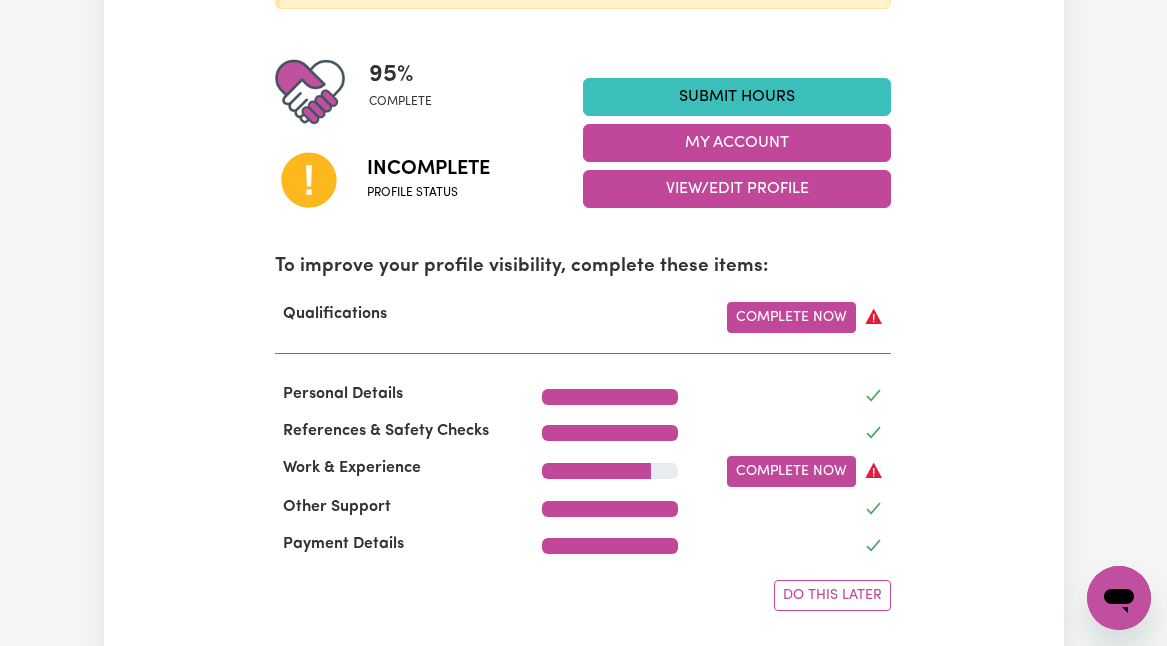 scroll, scrollTop: 328, scrollLeft: 0, axis: vertical 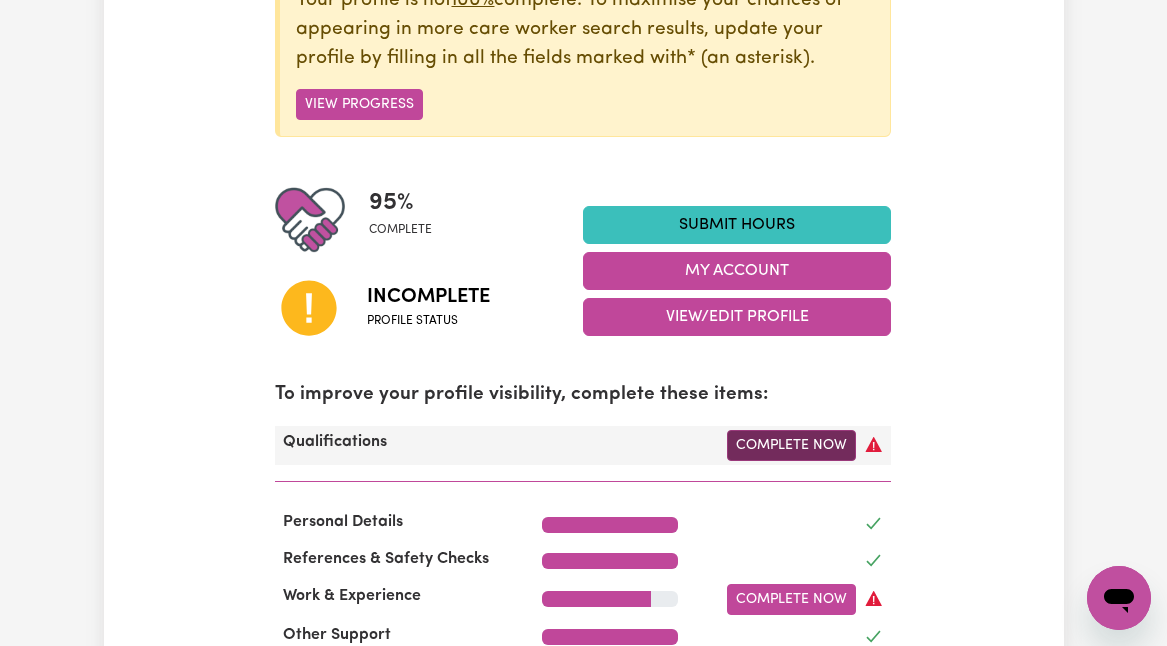 click on "Complete Now" at bounding box center (791, 445) 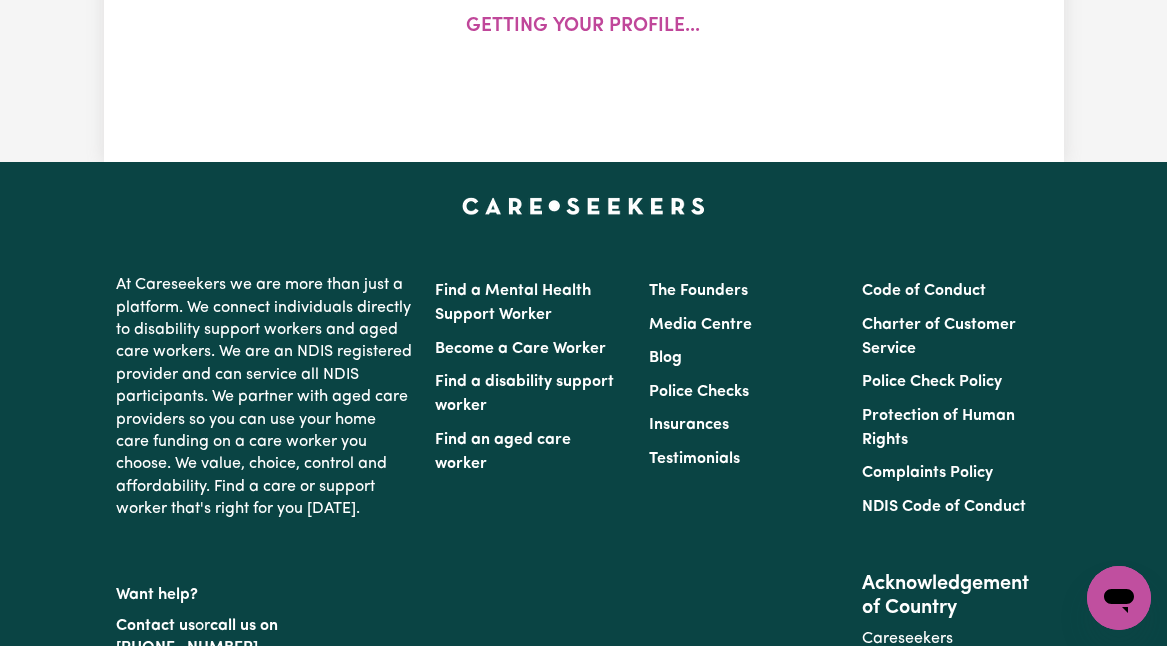 scroll, scrollTop: 0, scrollLeft: 0, axis: both 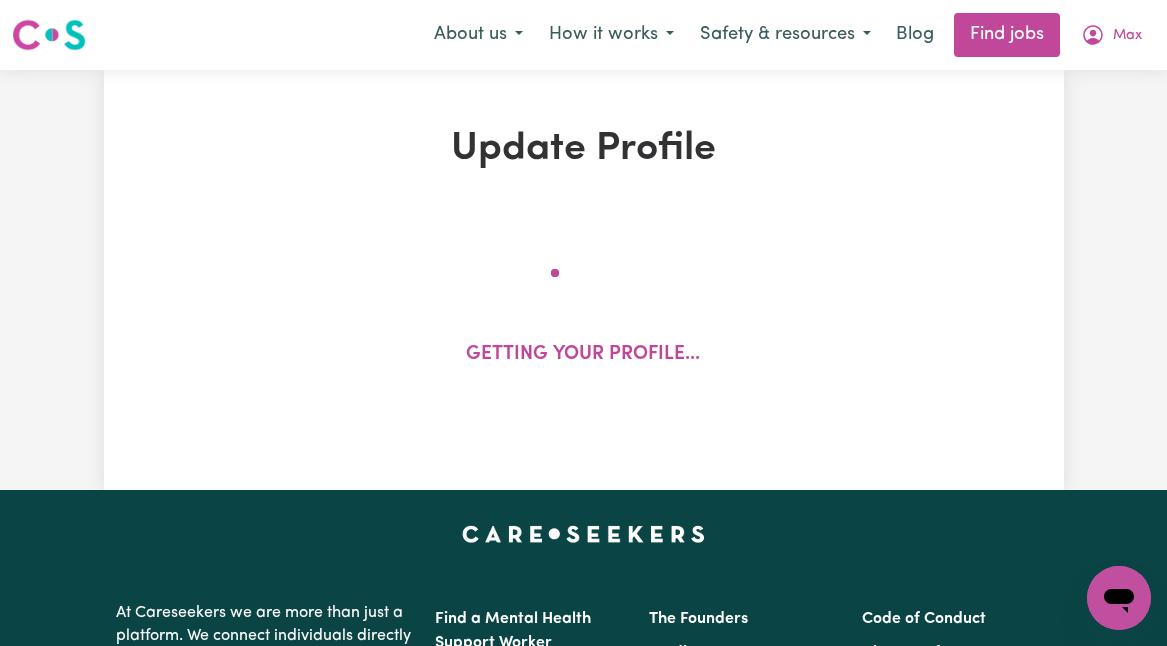 select on "2023" 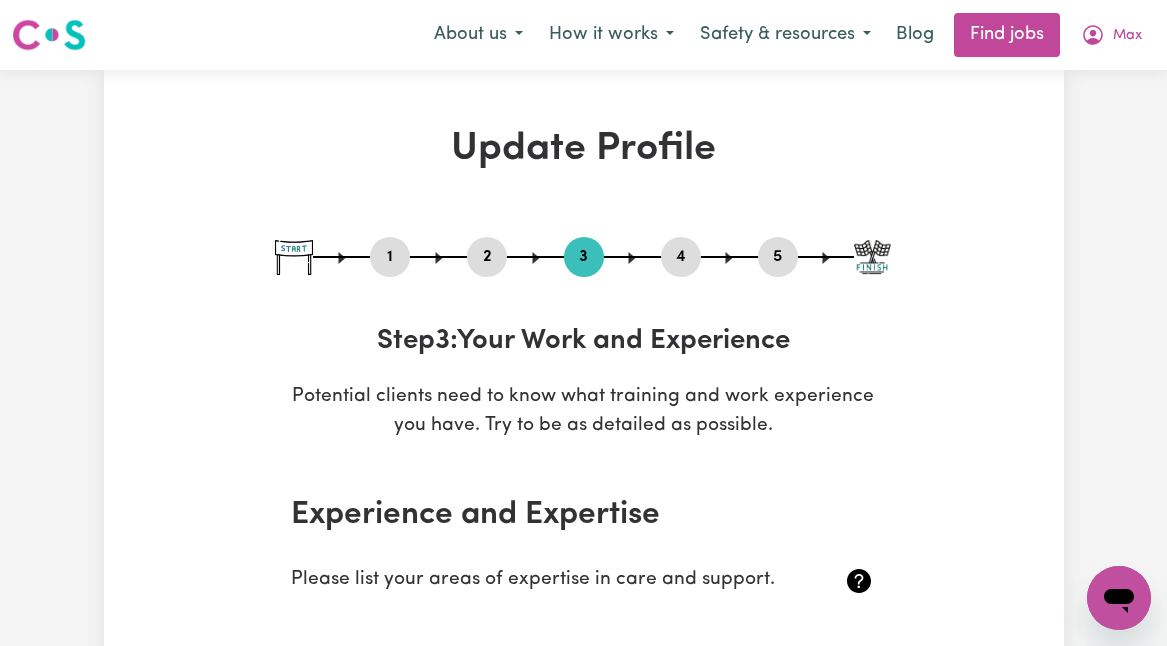 click on "1 2 3 4 5" at bounding box center [583, 257] 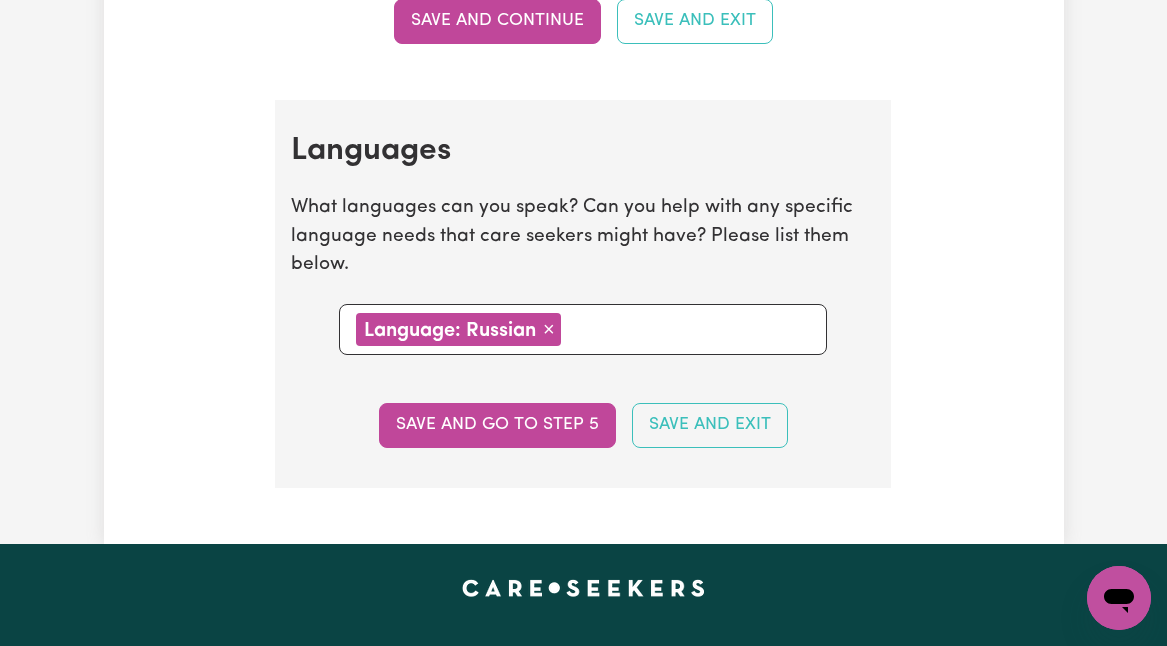 scroll, scrollTop: 2200, scrollLeft: 0, axis: vertical 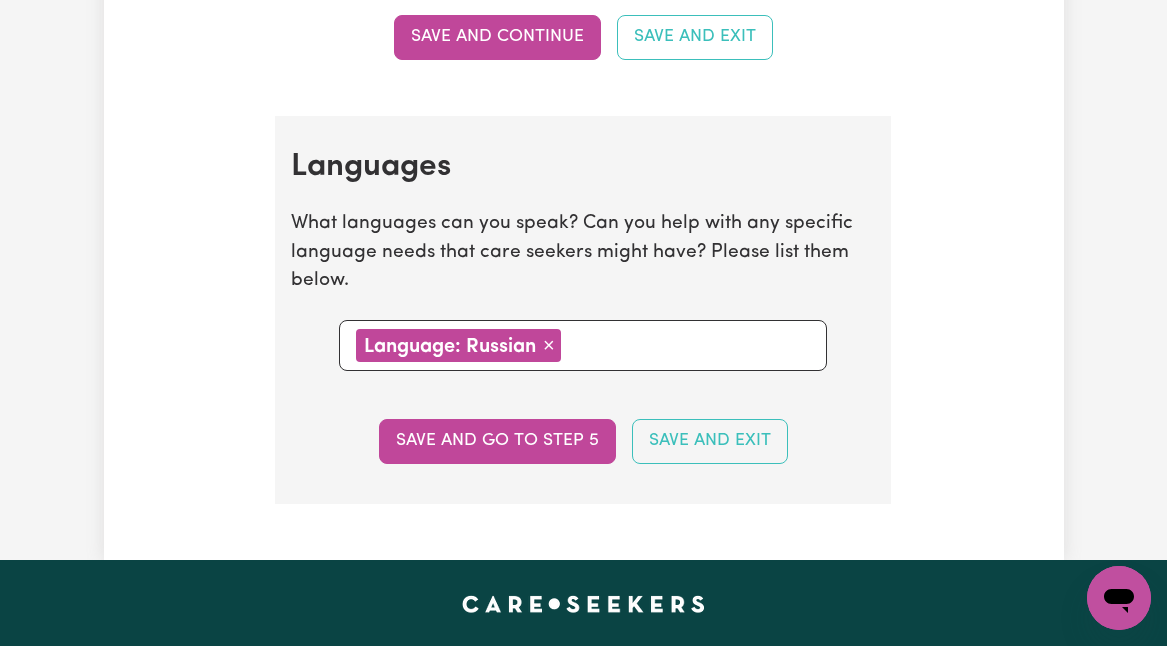 click at bounding box center (689, 344) 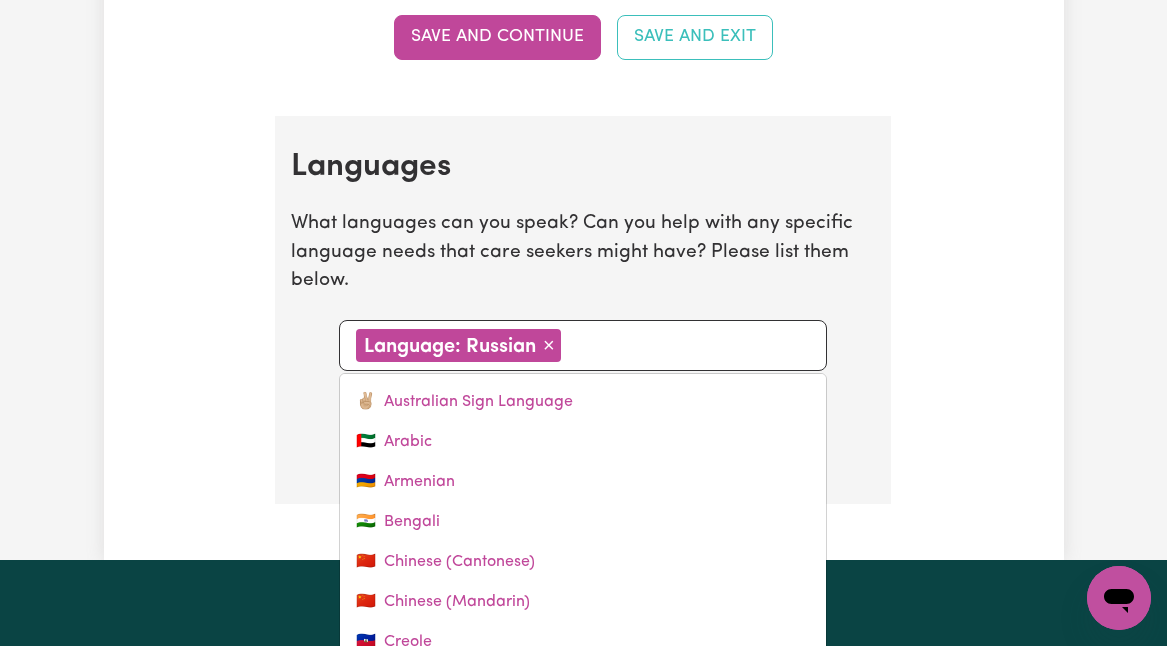 click on "×" at bounding box center [549, 345] 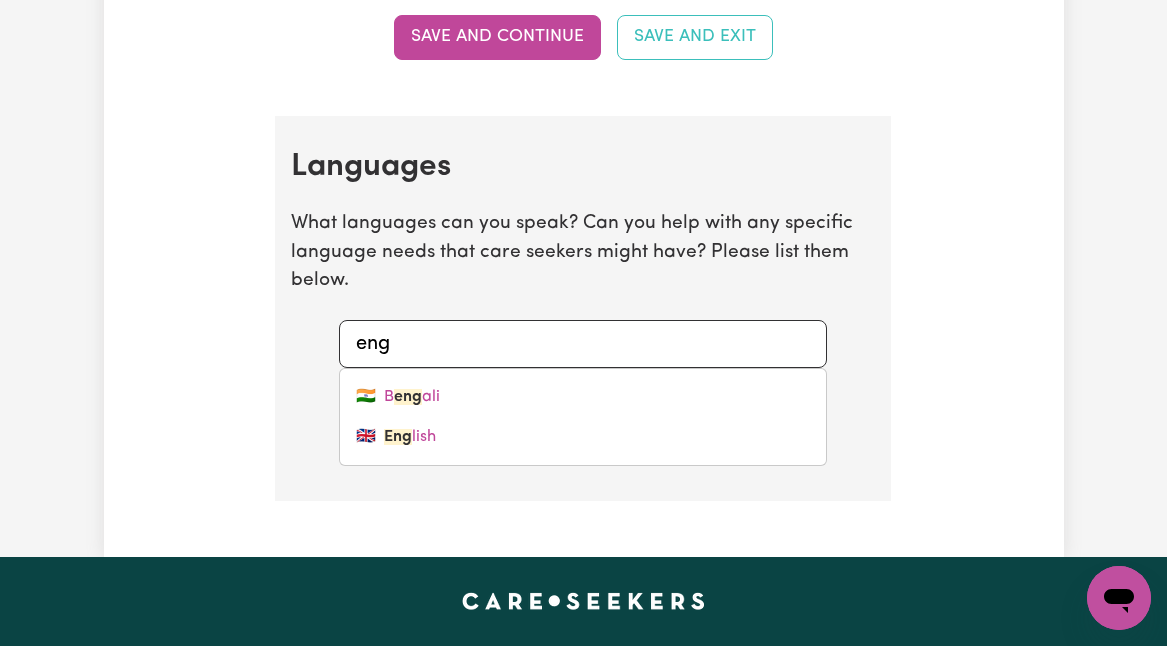 type on "engl" 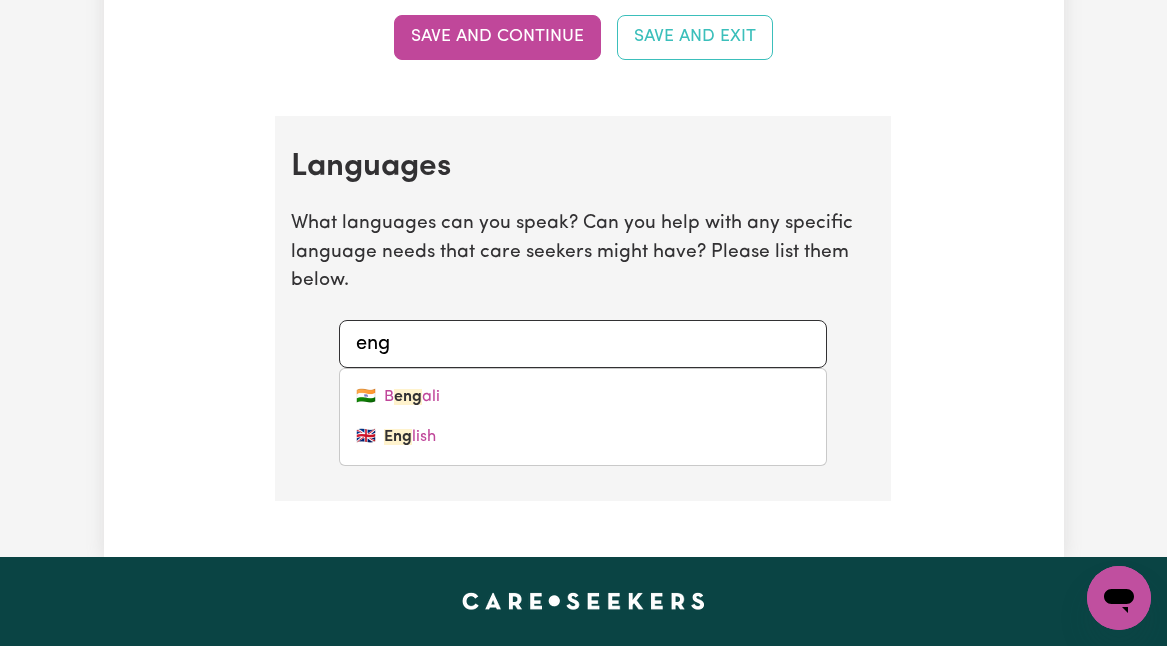 type on "english" 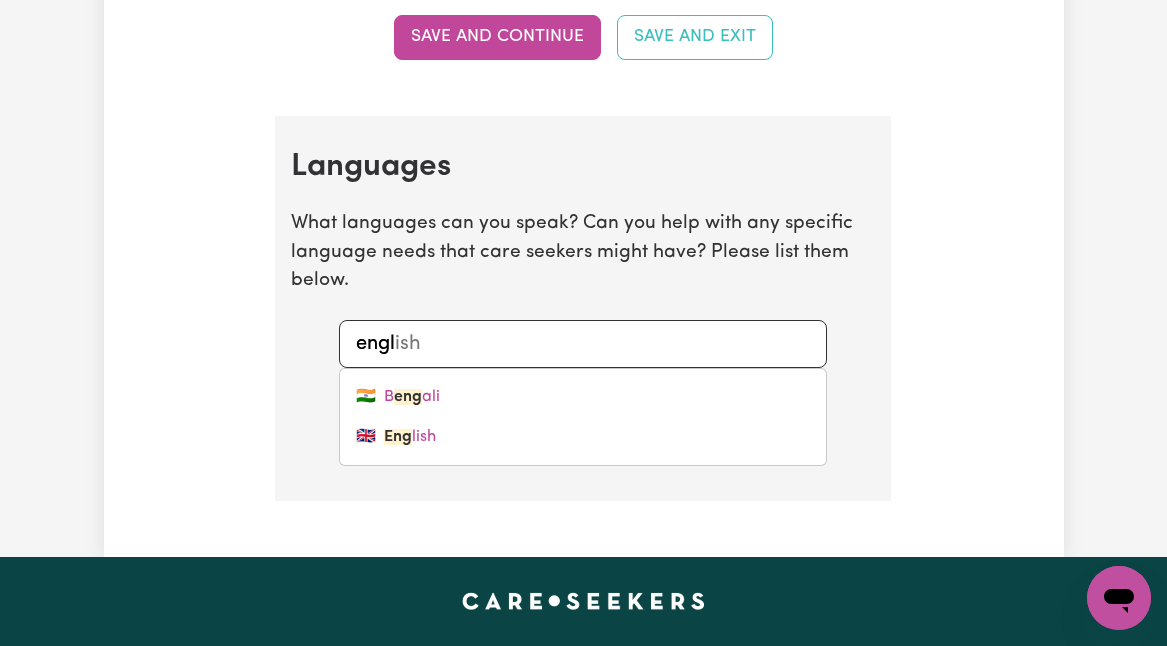 type on "engll" 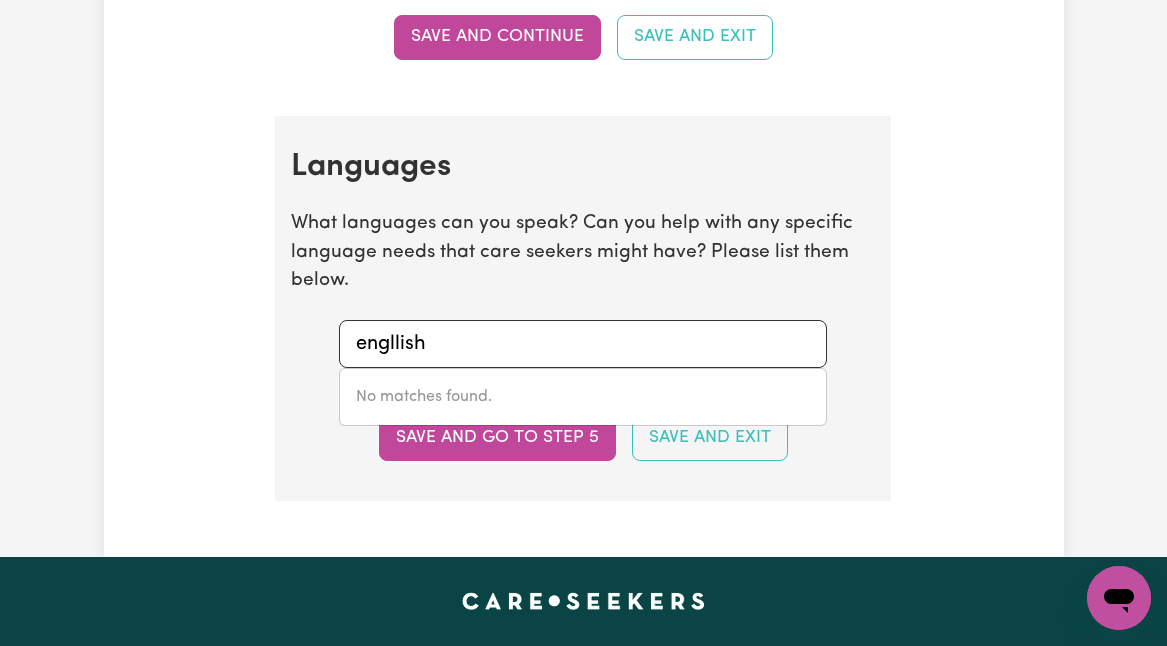type on "English" 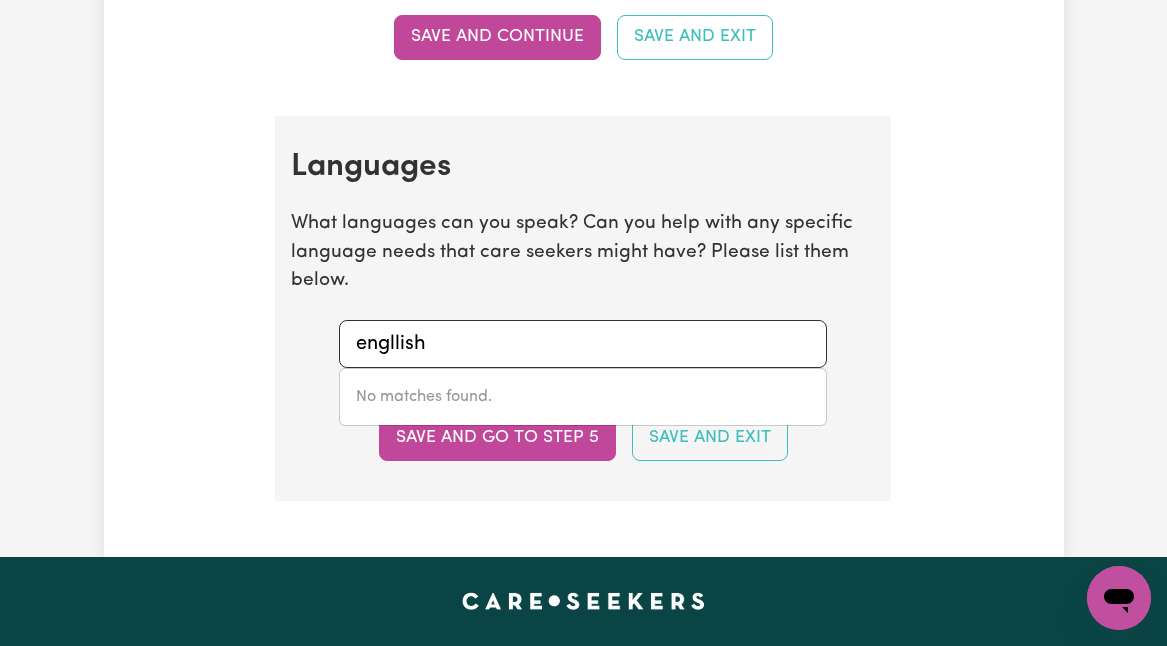 type 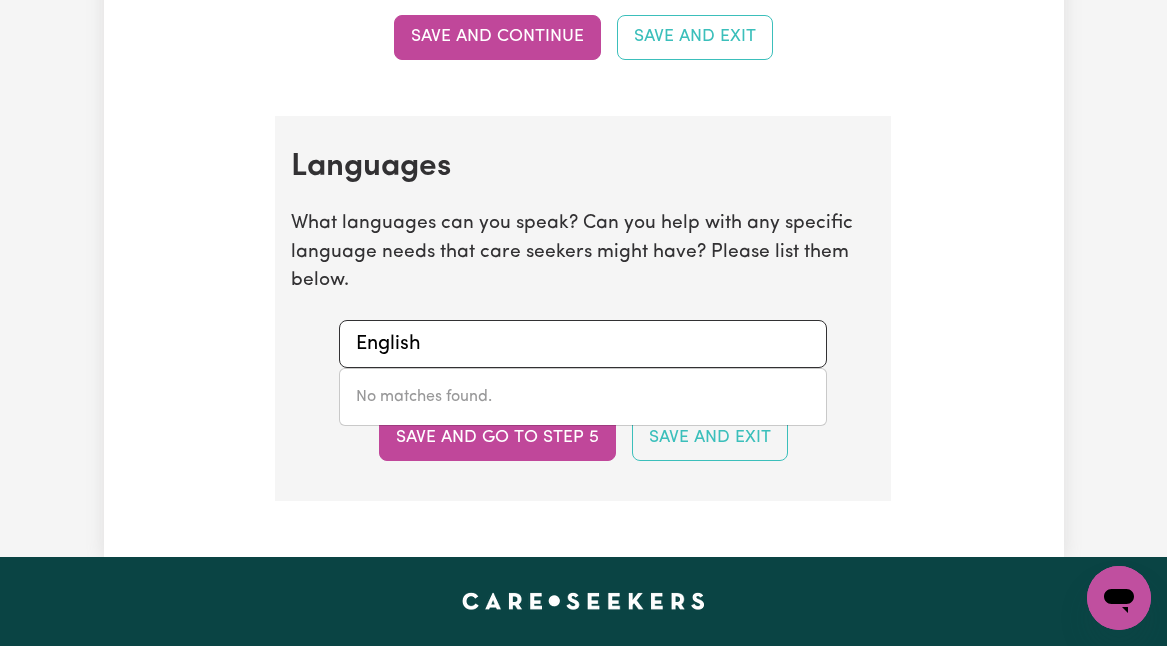 type on "English" 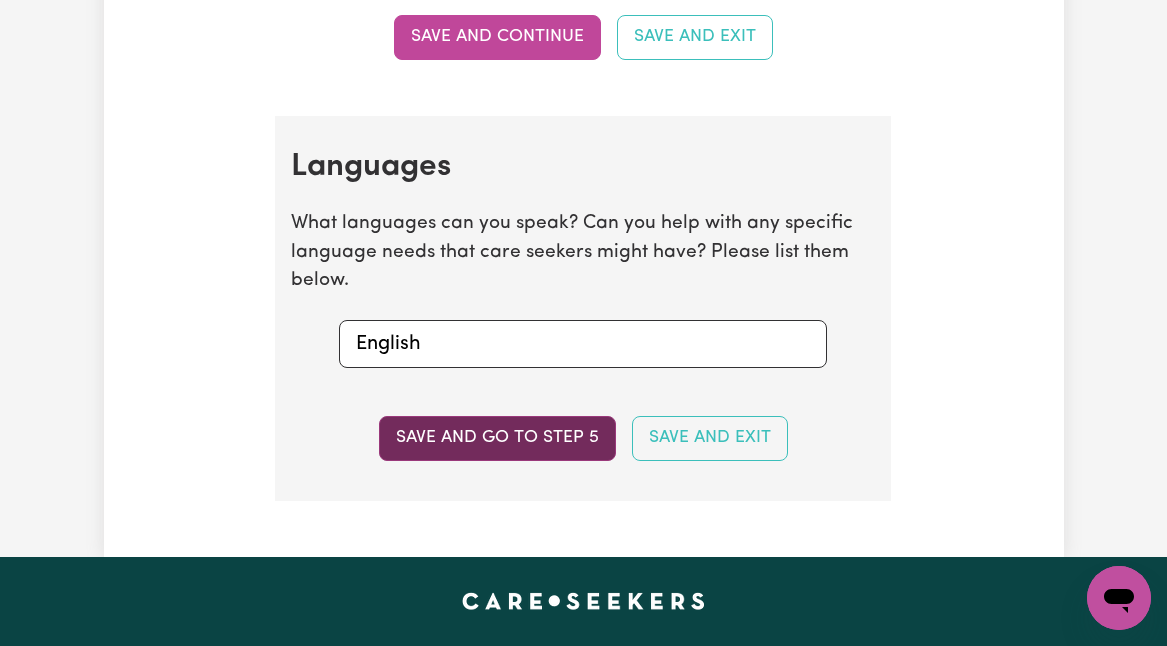 click on "Save and go to step 5" at bounding box center (497, 438) 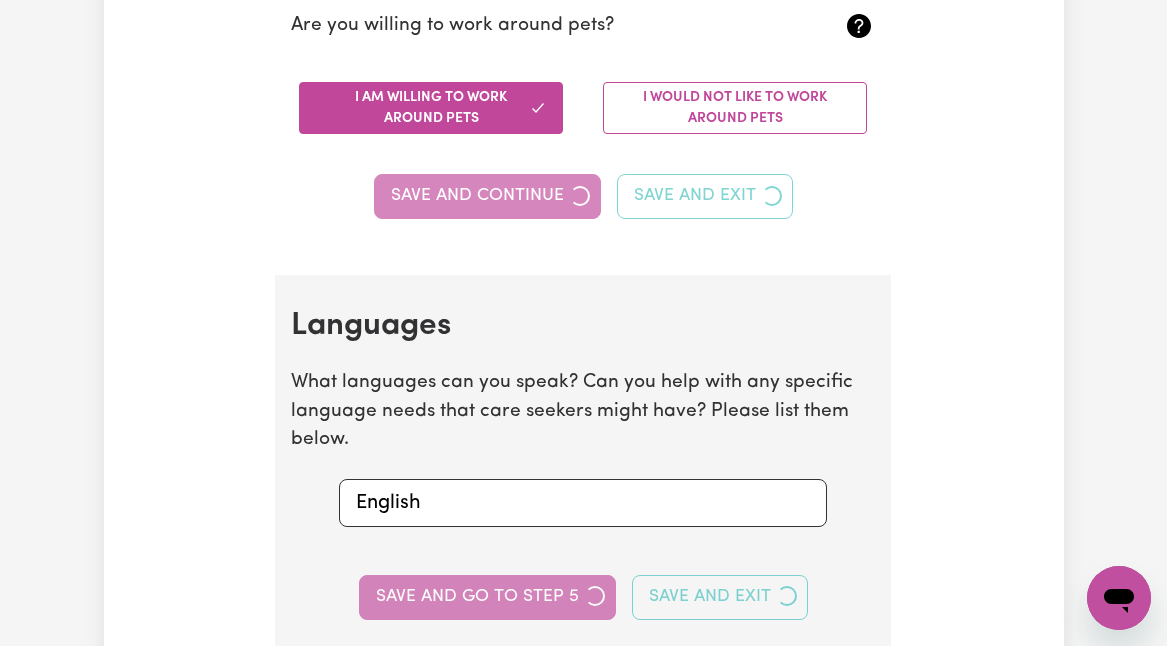 select on "I am providing services privately on my own" 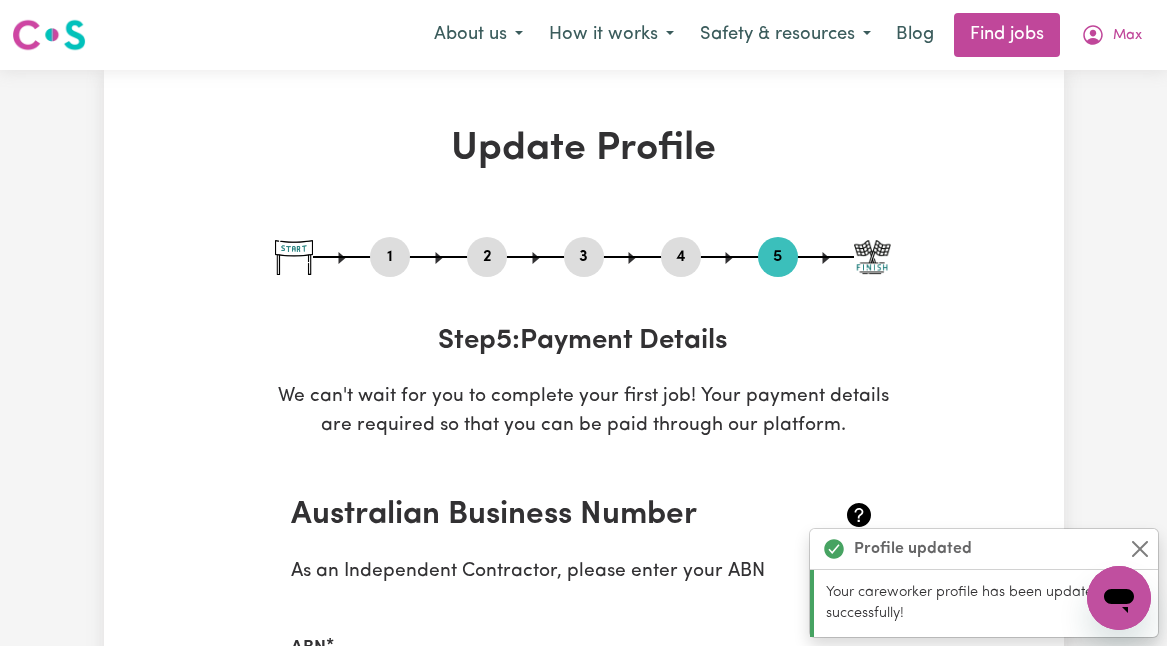 scroll, scrollTop: 0, scrollLeft: 0, axis: both 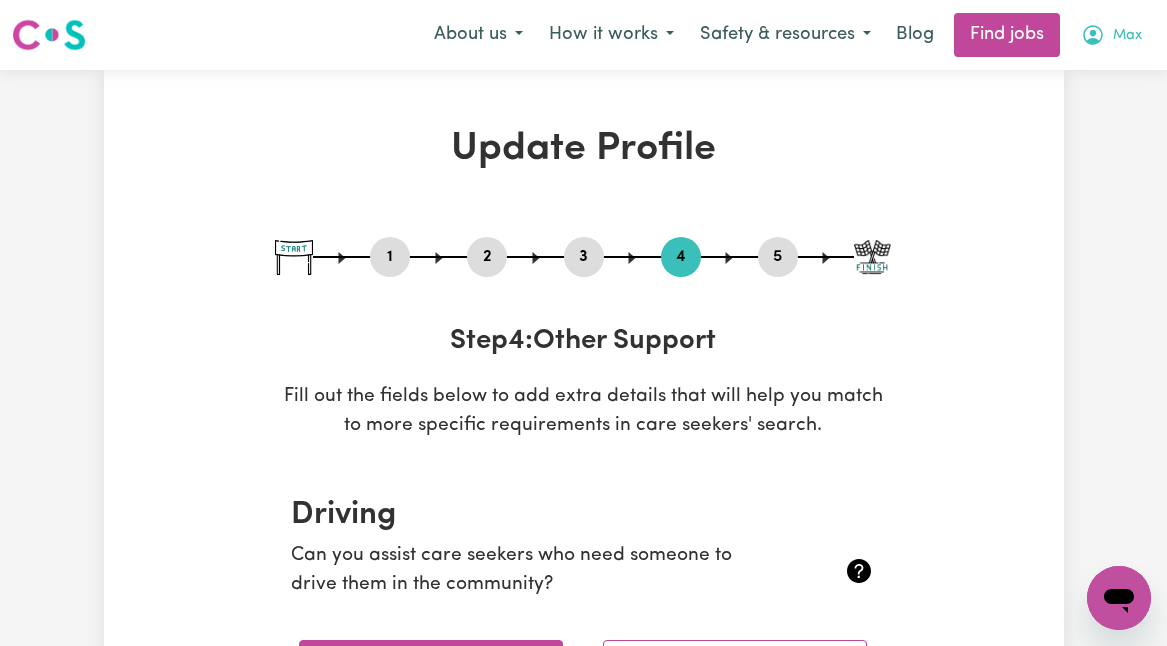 click on "Max" at bounding box center (1127, 36) 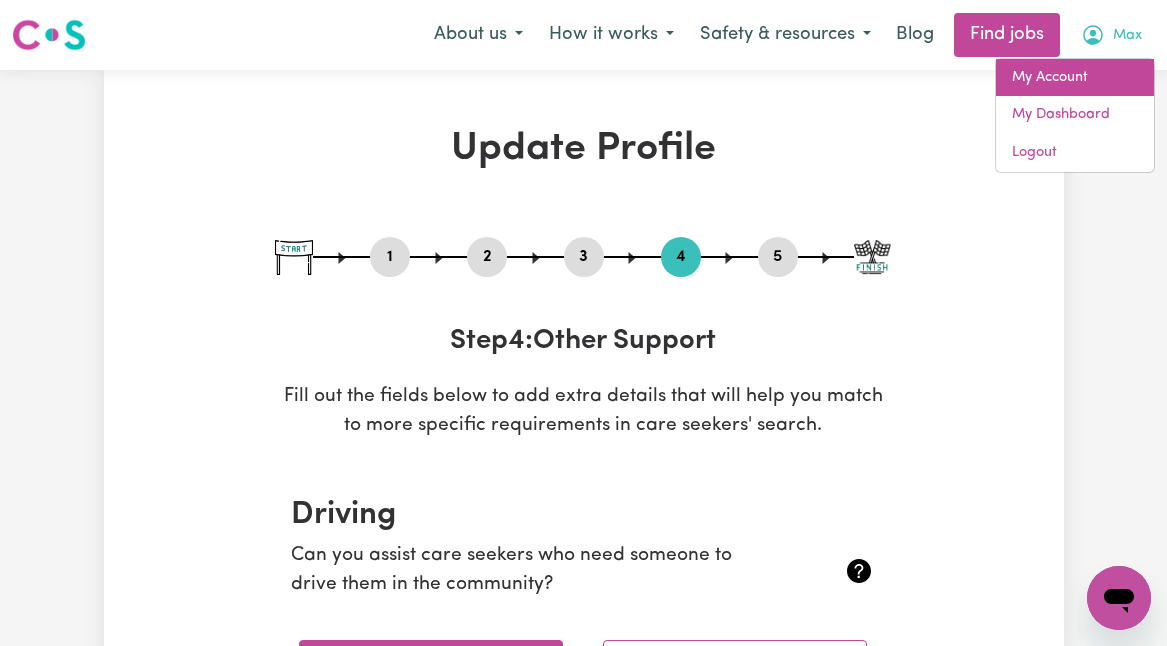 click on "My Account" at bounding box center (1075, 78) 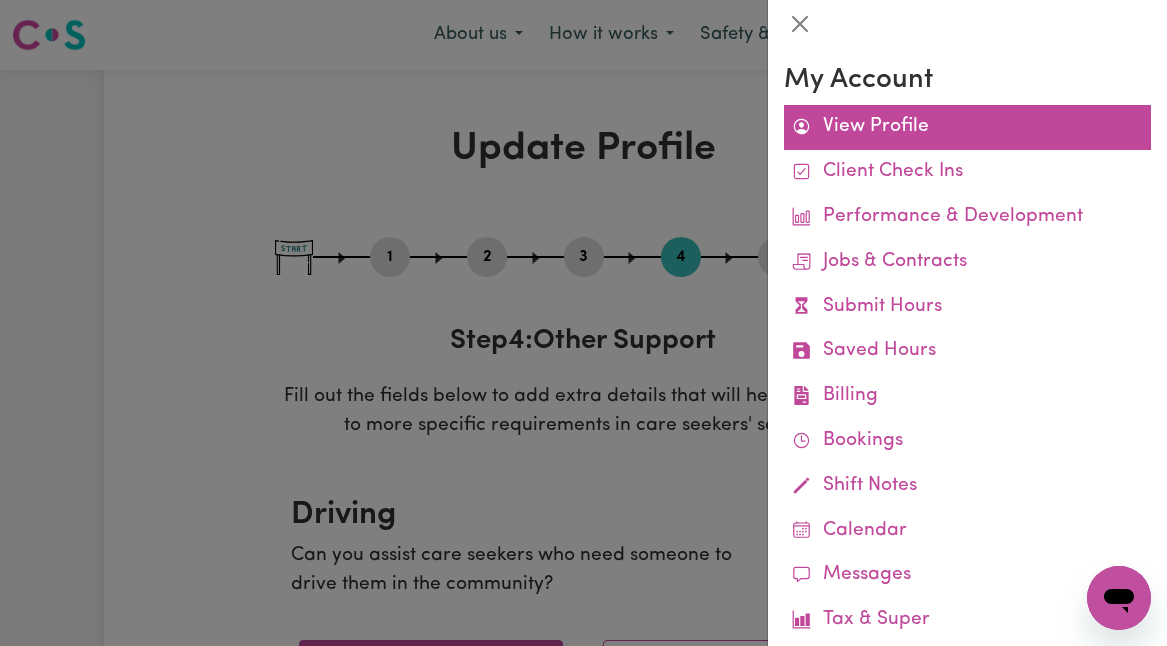 click on "View Profile" at bounding box center (967, 127) 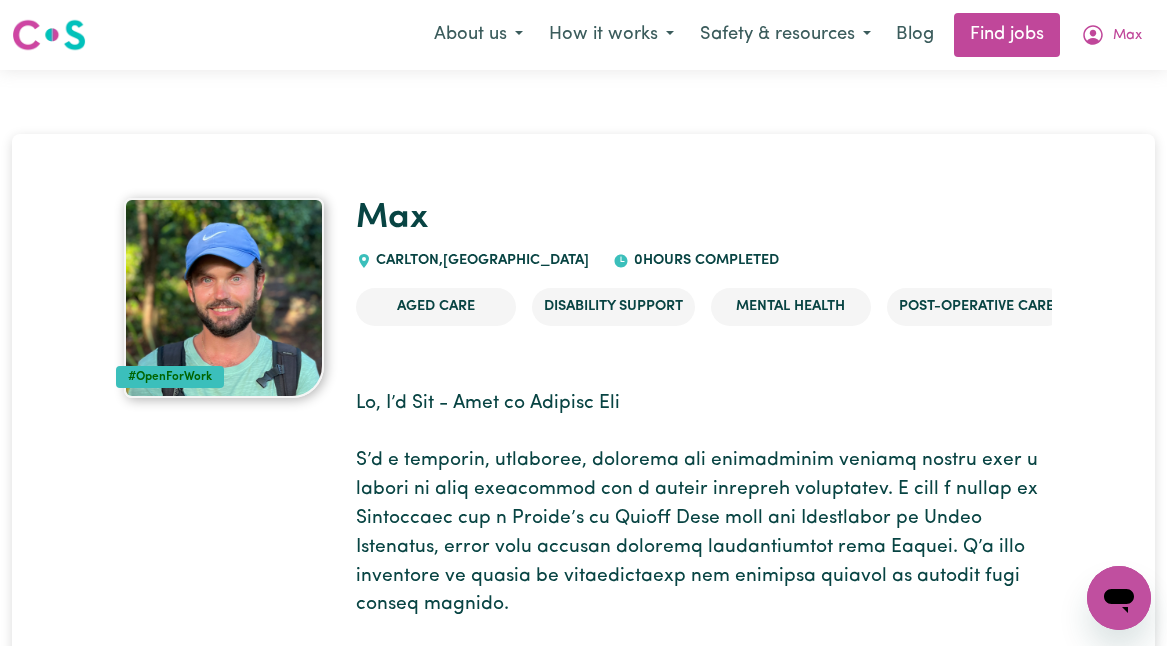 scroll, scrollTop: 0, scrollLeft: 0, axis: both 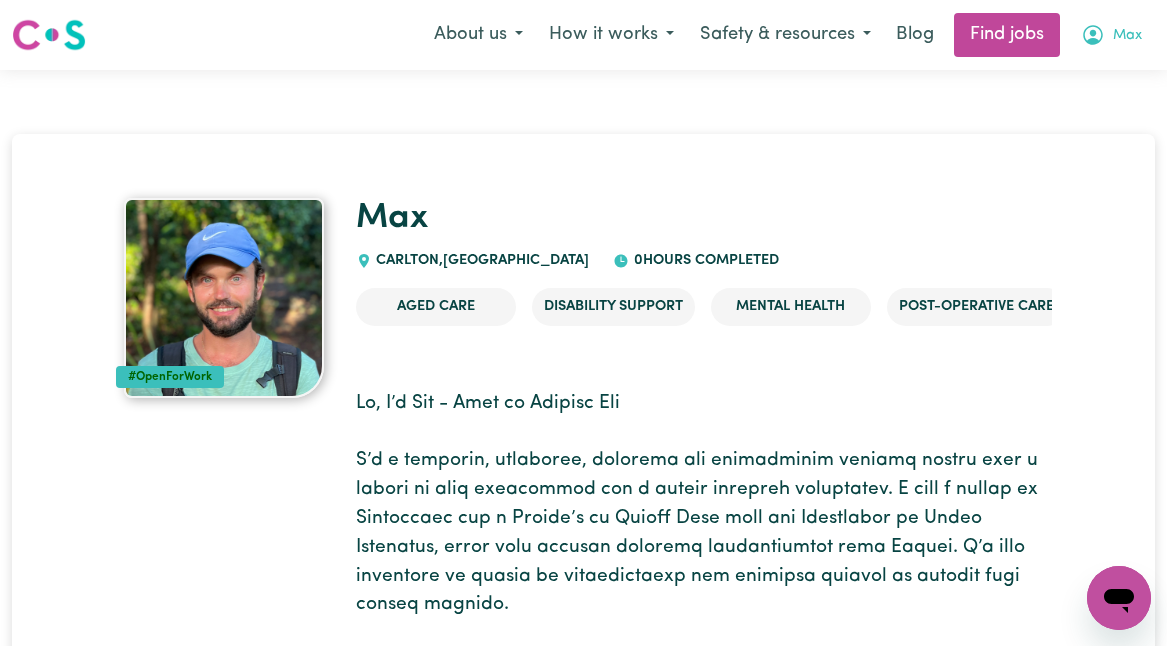 click on "Max" at bounding box center [1127, 36] 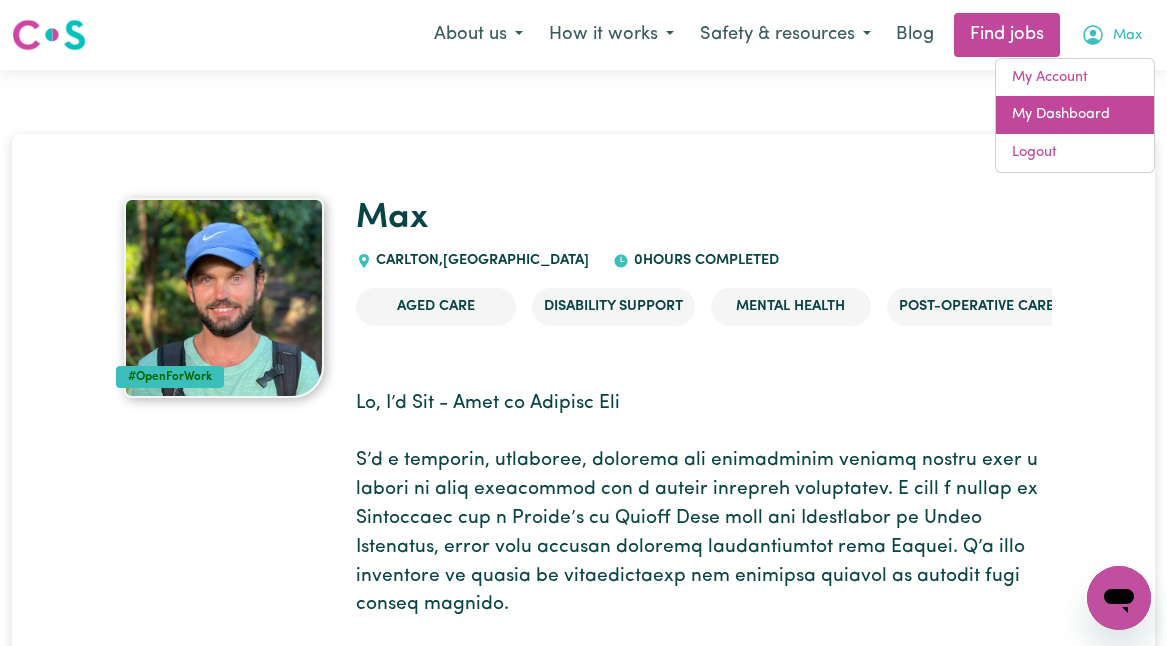 click on "My Dashboard" at bounding box center (1075, 115) 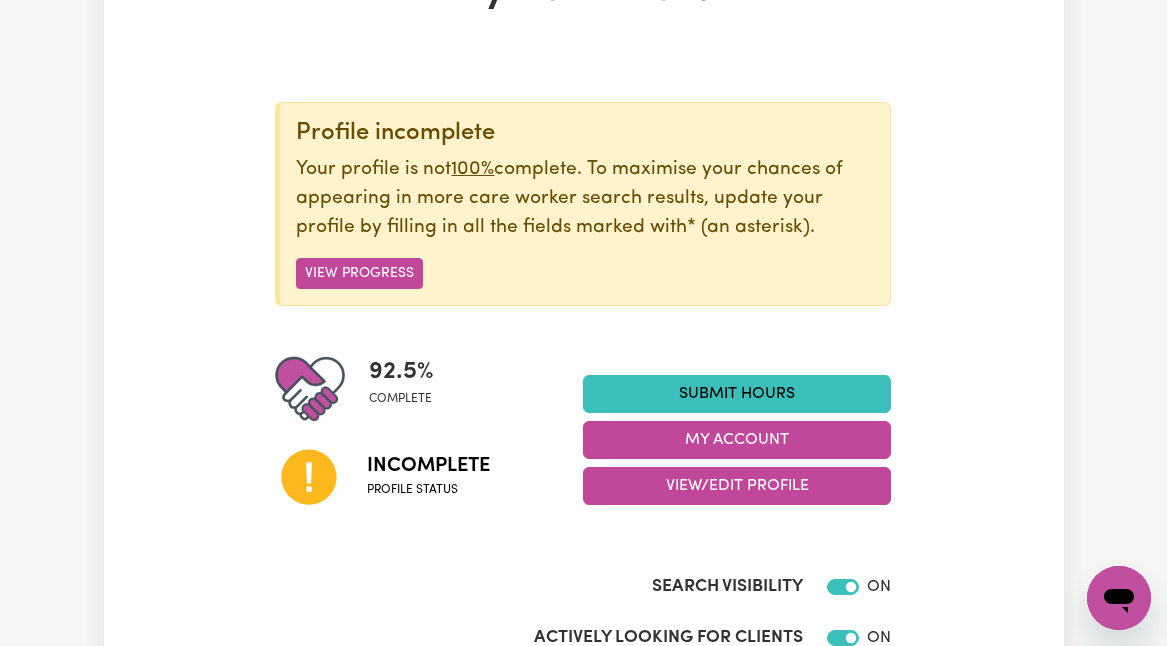 scroll, scrollTop: 163, scrollLeft: 0, axis: vertical 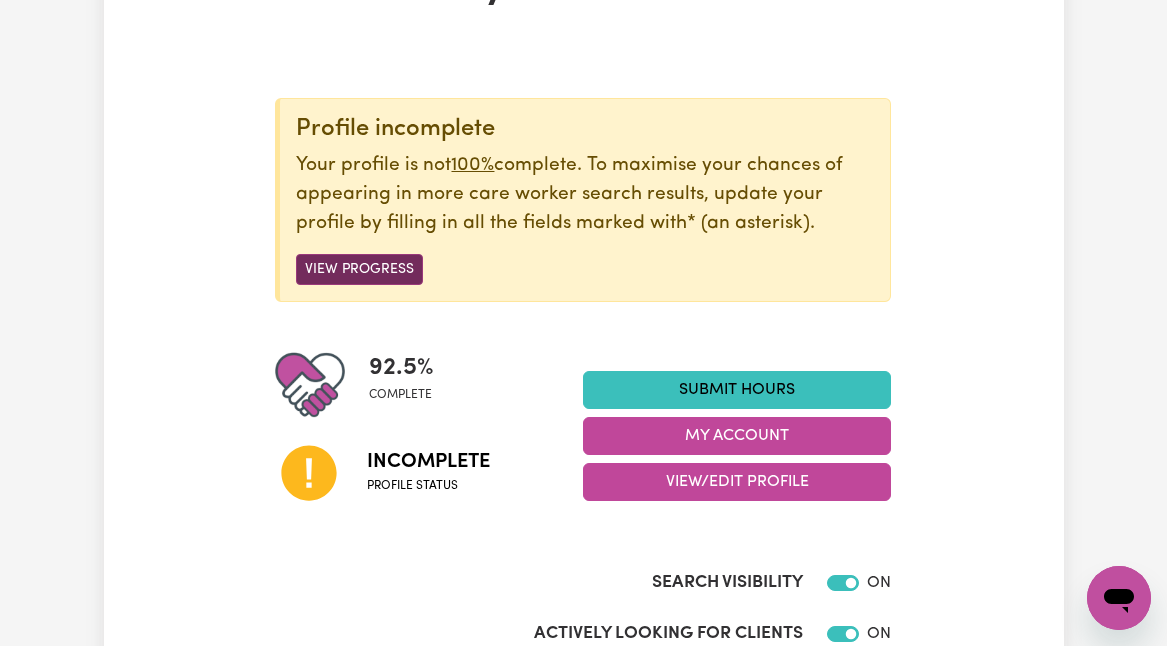 click on "View Progress" at bounding box center (359, 269) 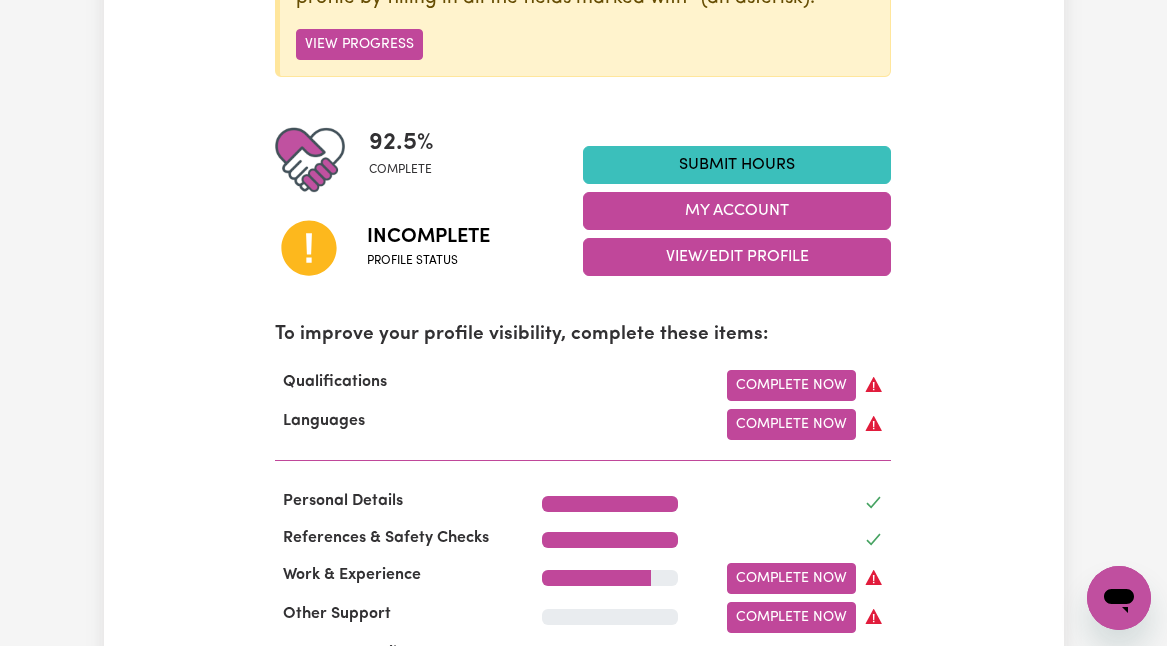 scroll, scrollTop: 554, scrollLeft: 0, axis: vertical 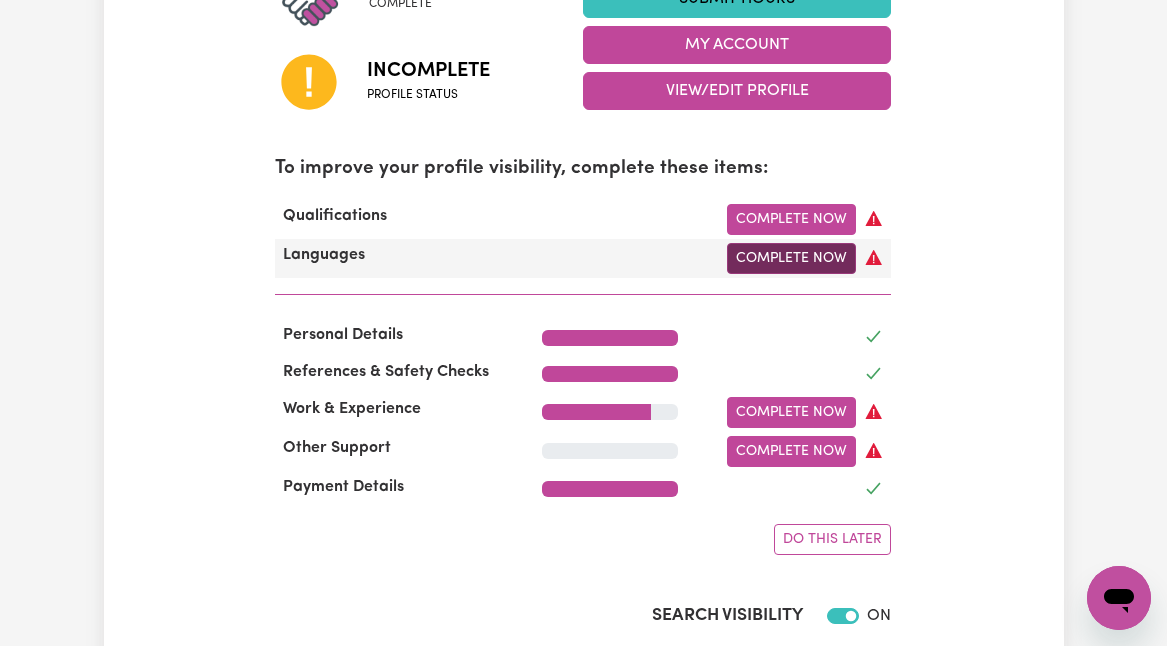 click on "Complete Now" at bounding box center [791, 258] 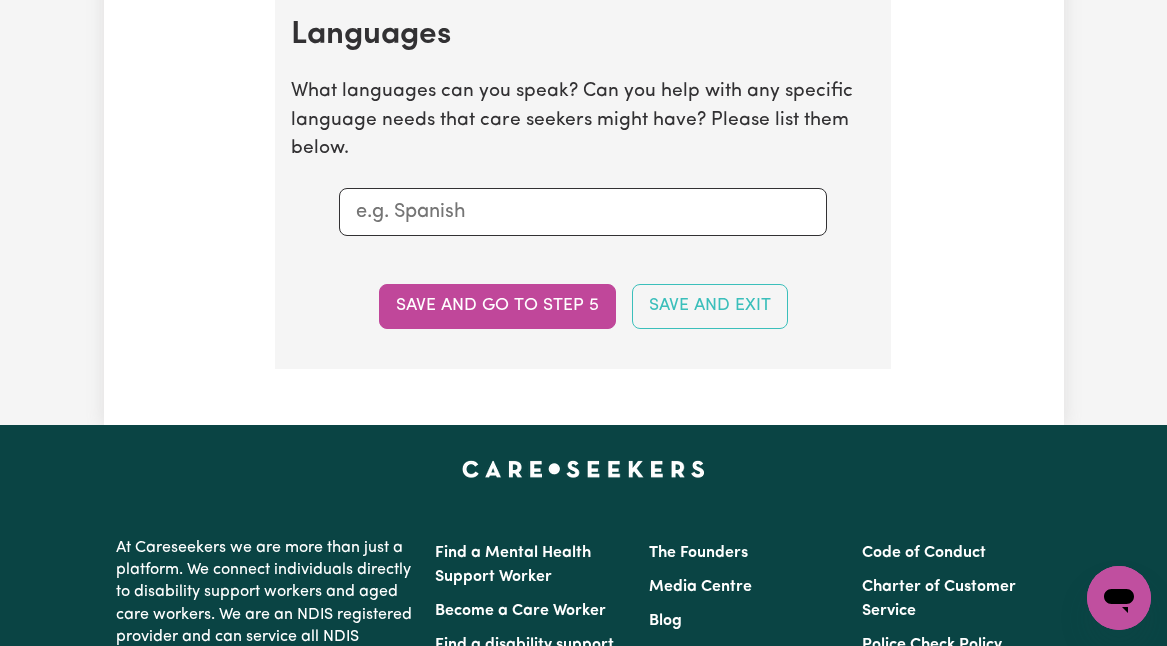 scroll, scrollTop: 2320, scrollLeft: 0, axis: vertical 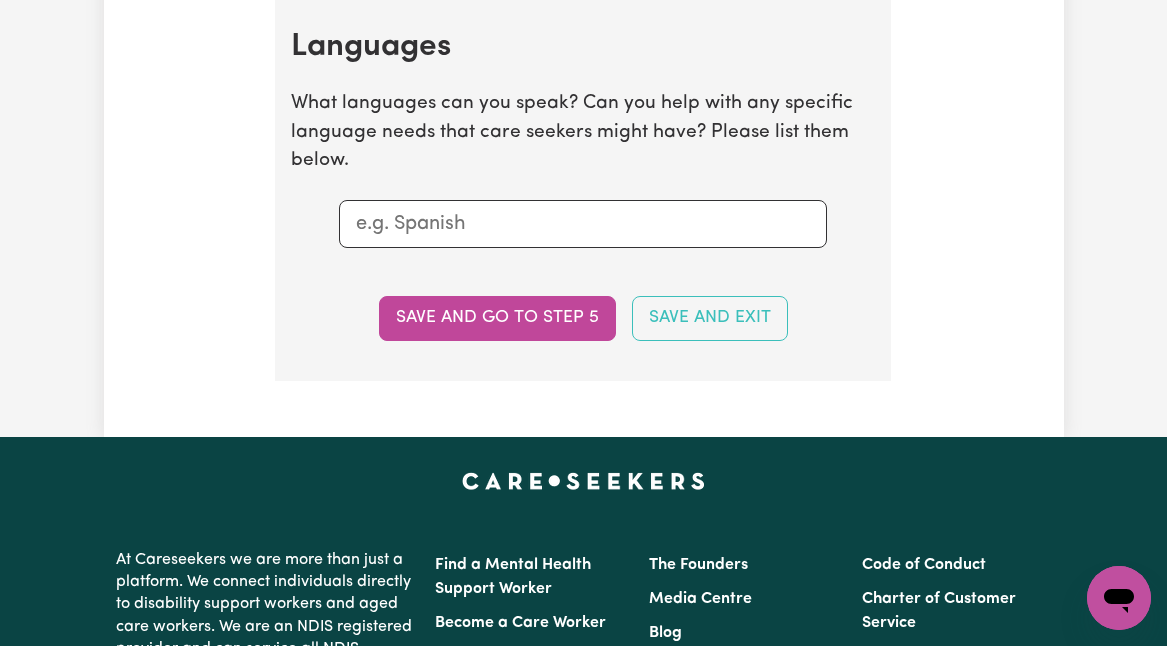 click at bounding box center (583, 224) 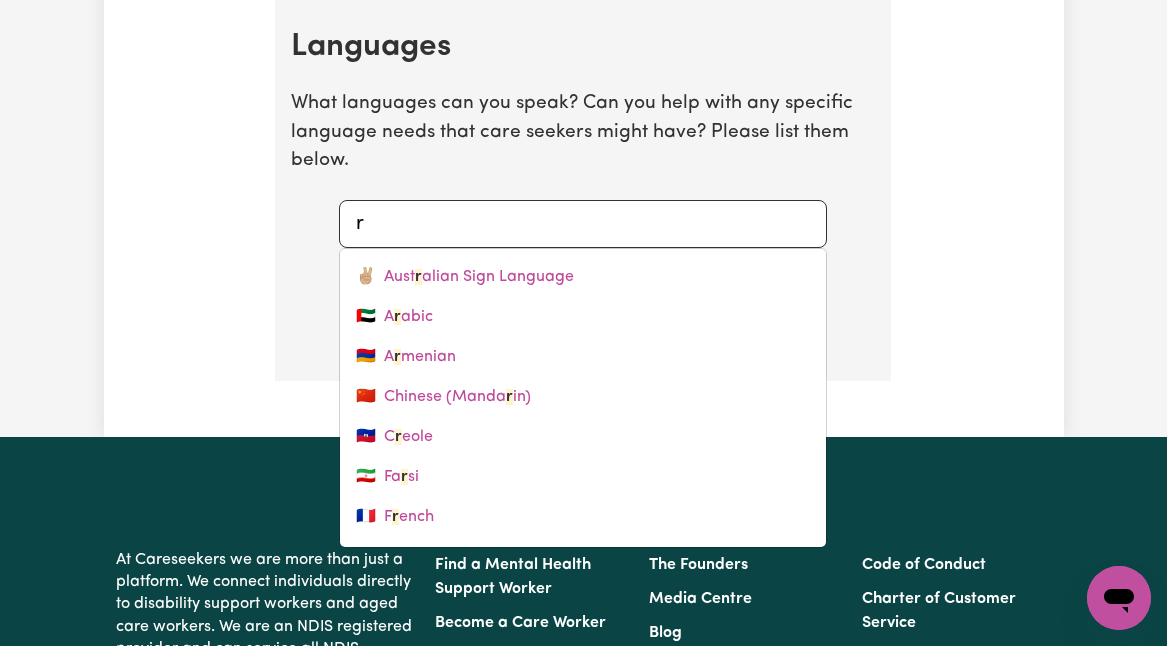 type on "ru" 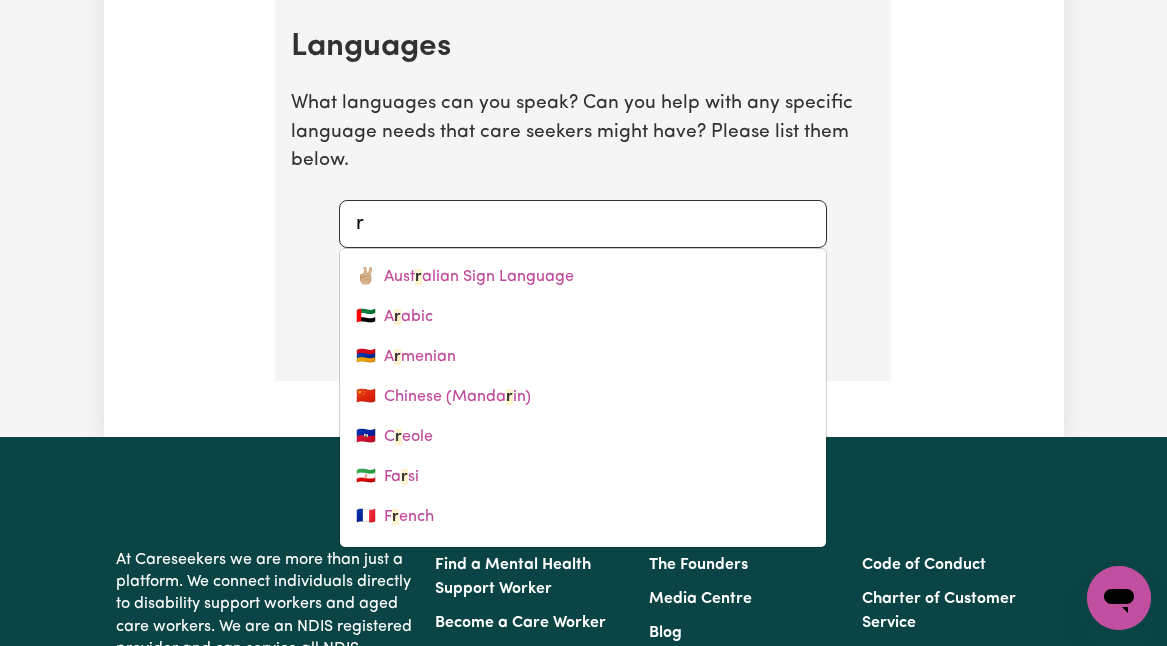 type on "russian" 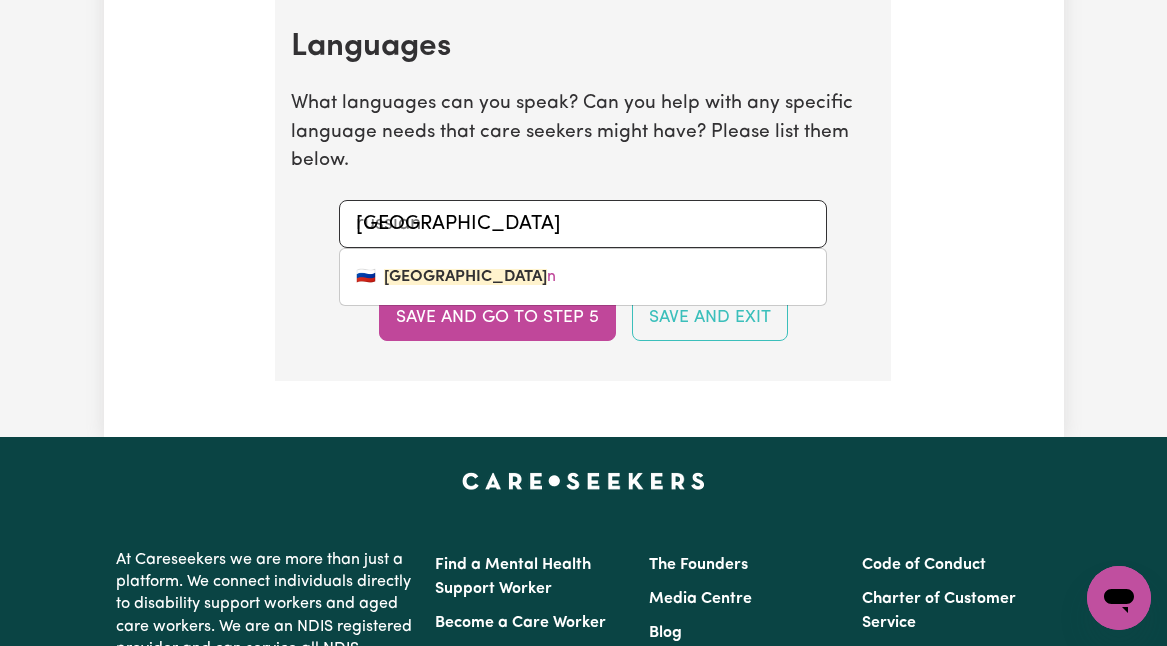 type on "russian" 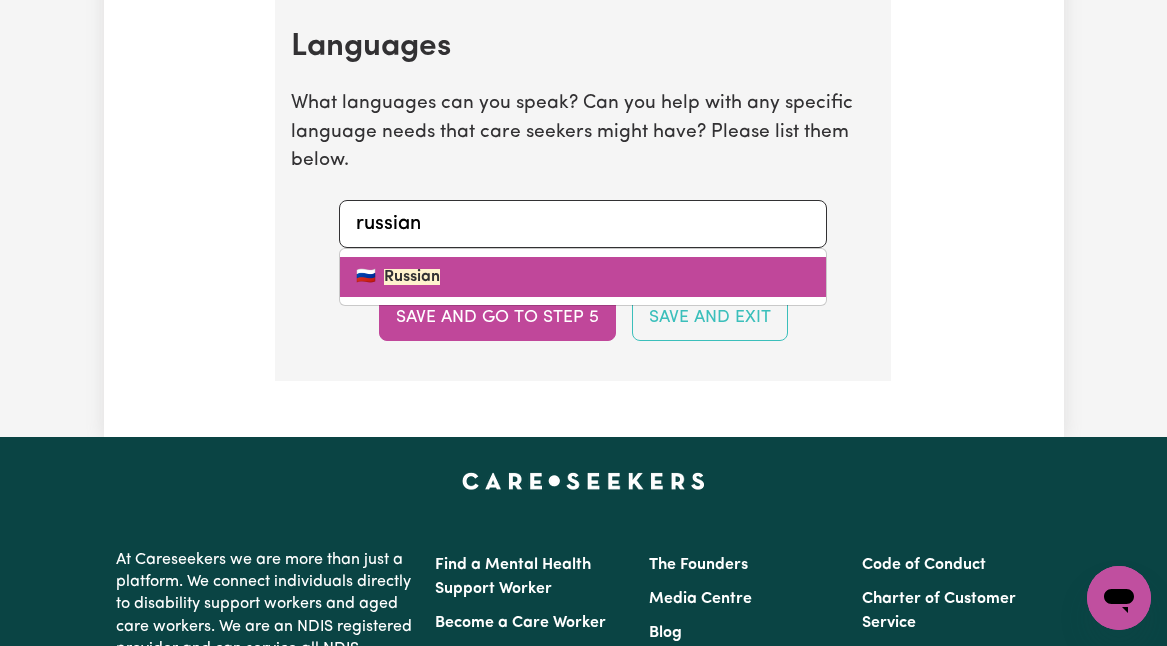 click on "Russian" at bounding box center [412, 277] 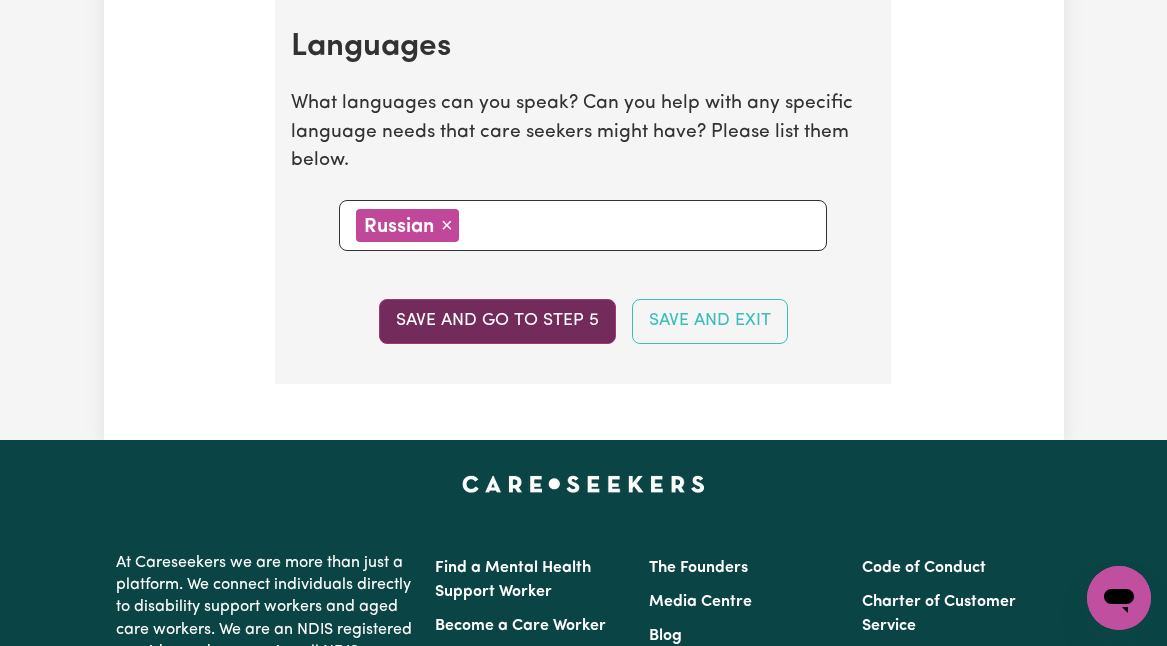 click on "Save and go to step 5" at bounding box center (497, 321) 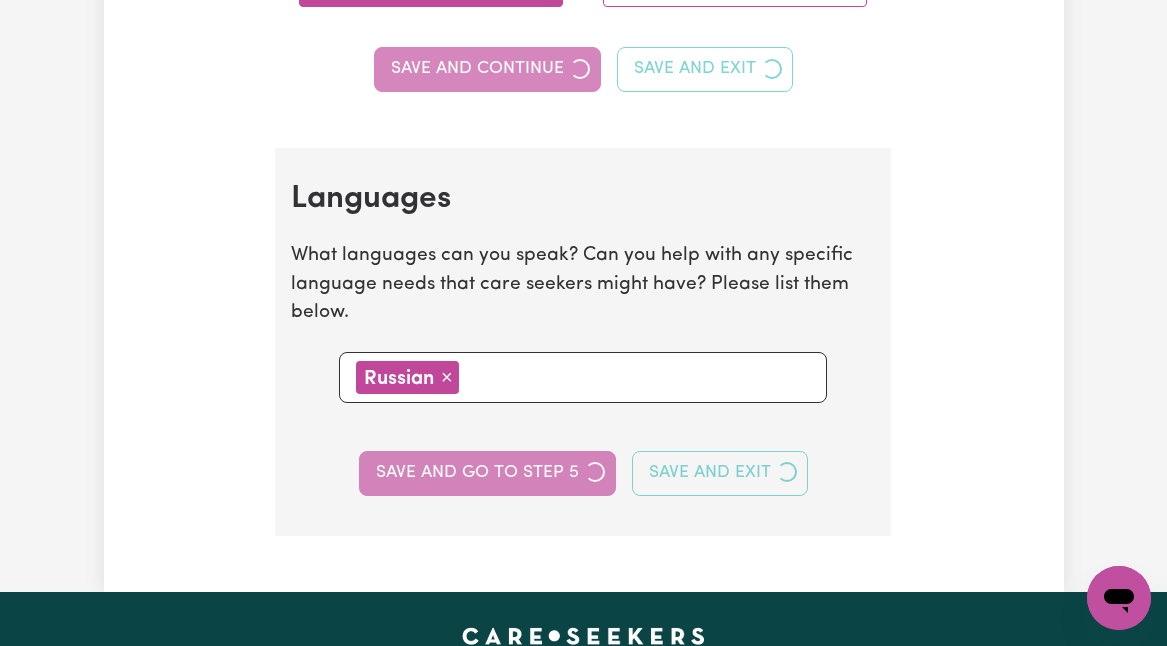 select on "I am providing services privately on my own" 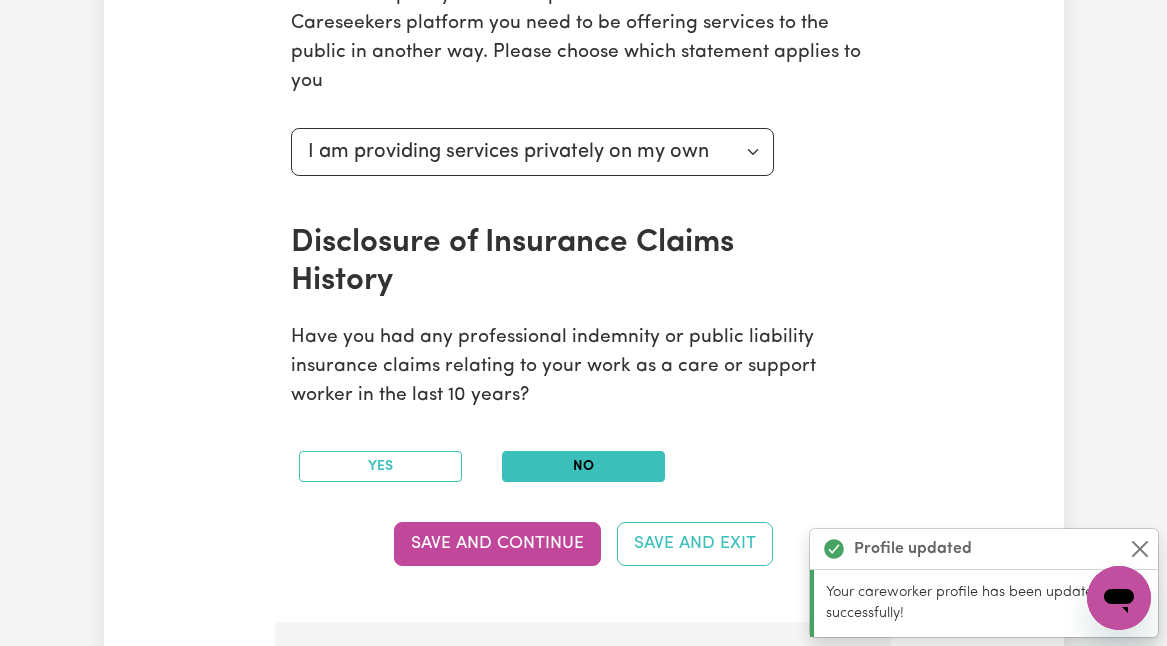 scroll, scrollTop: 0, scrollLeft: 0, axis: both 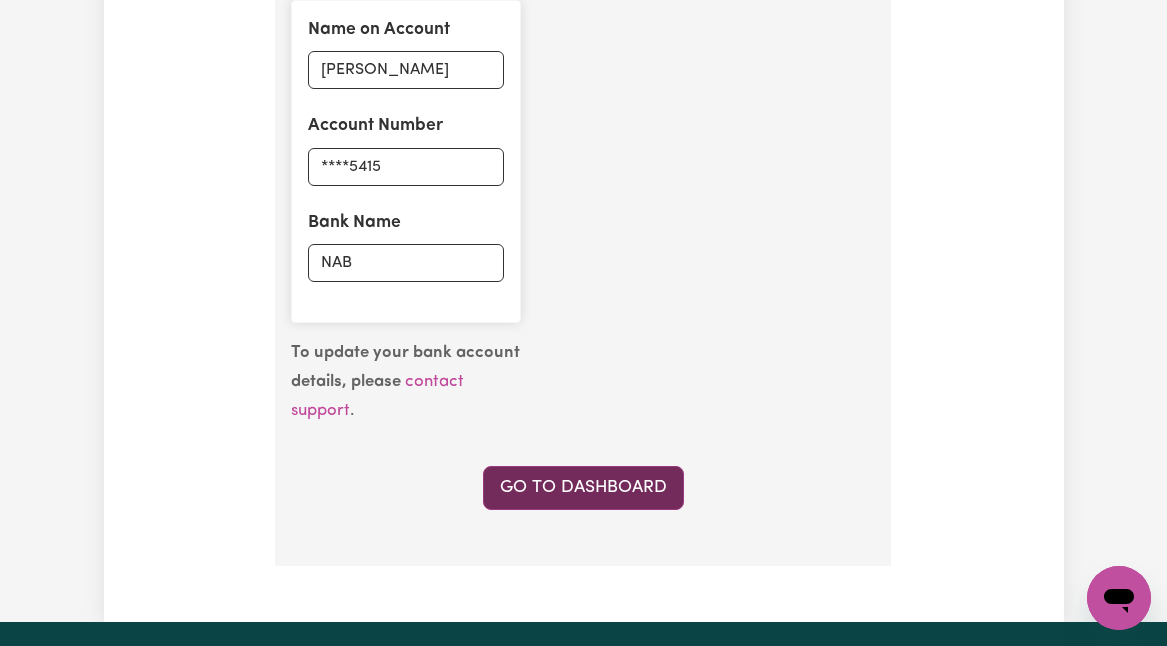 click on "Go to Dashboard" at bounding box center (583, 488) 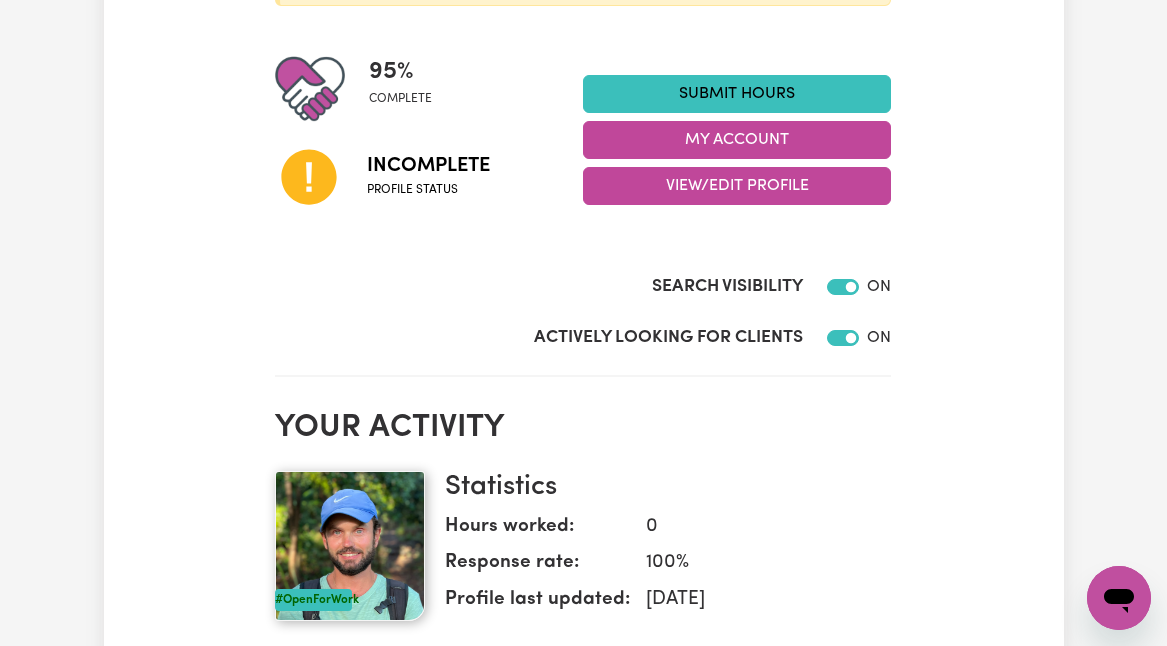 scroll, scrollTop: 377, scrollLeft: 0, axis: vertical 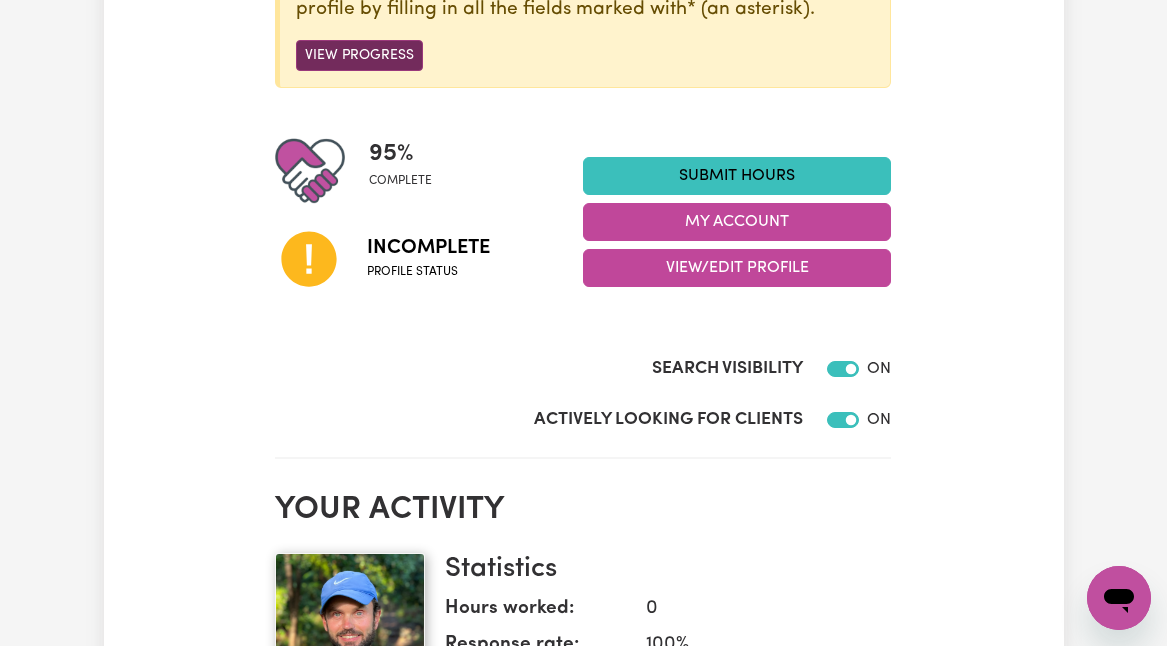 click on "View Progress" at bounding box center (359, 55) 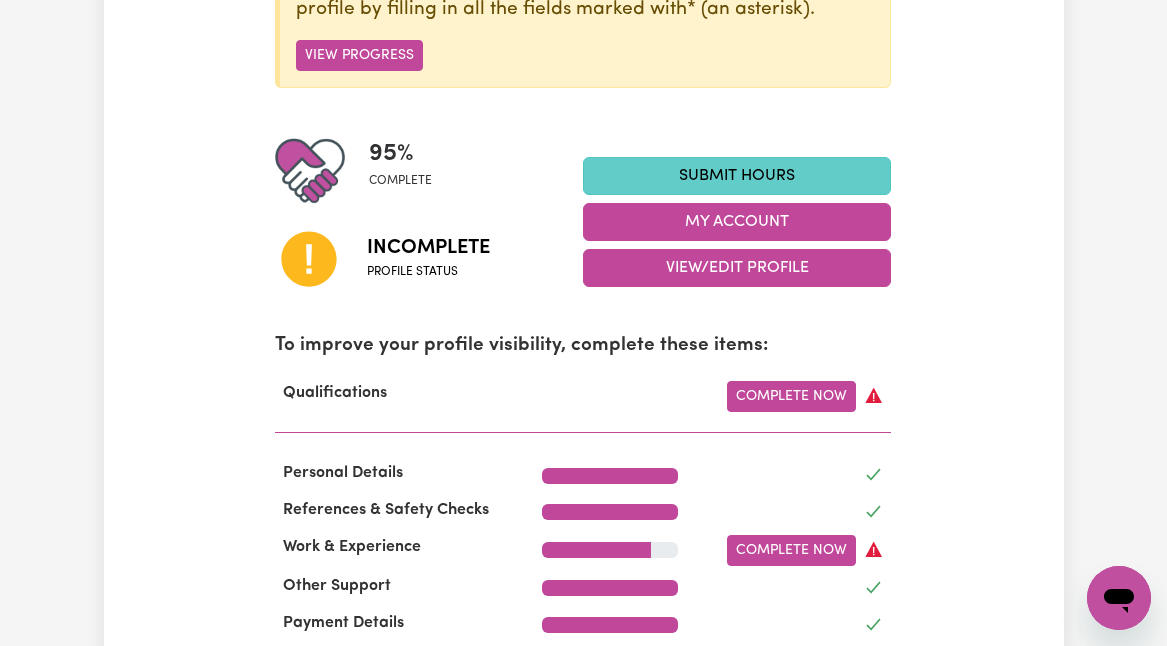 click on "Submit Hours" at bounding box center [737, 176] 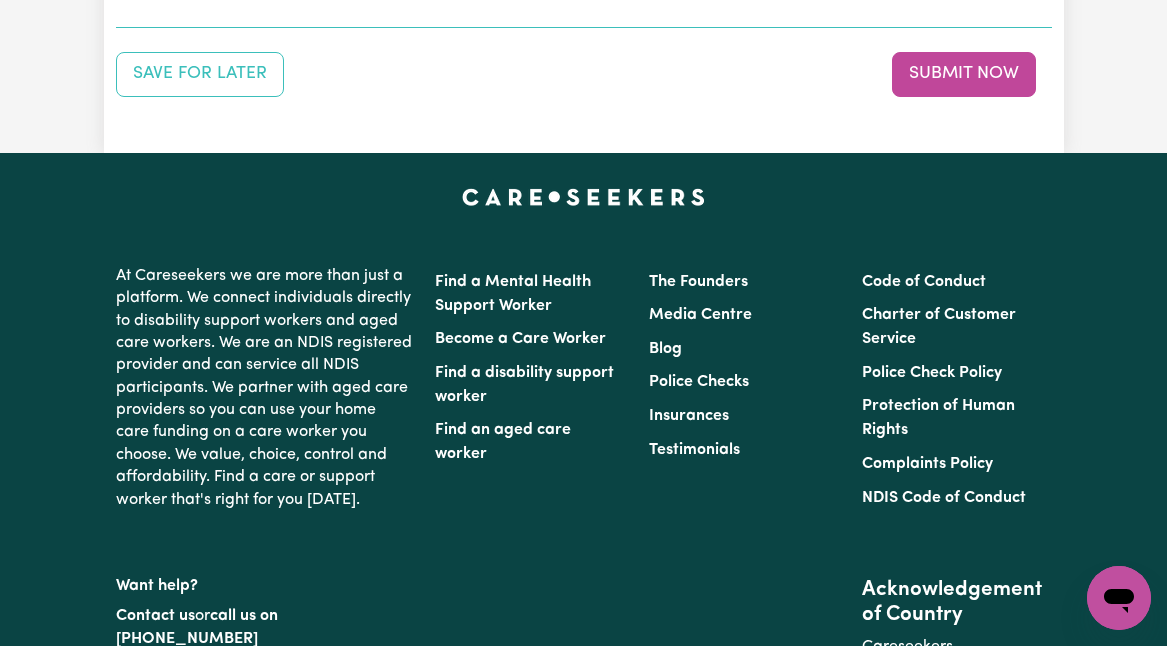 scroll, scrollTop: 0, scrollLeft: 0, axis: both 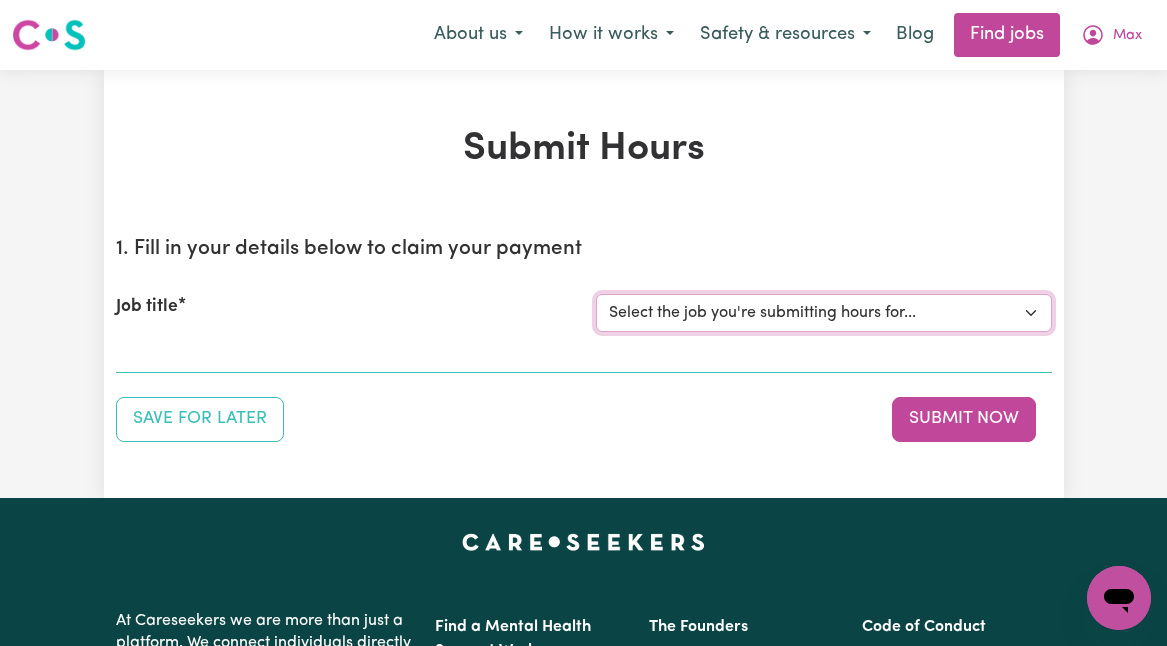 click on "Select the job you're submitting hours for..." at bounding box center [824, 313] 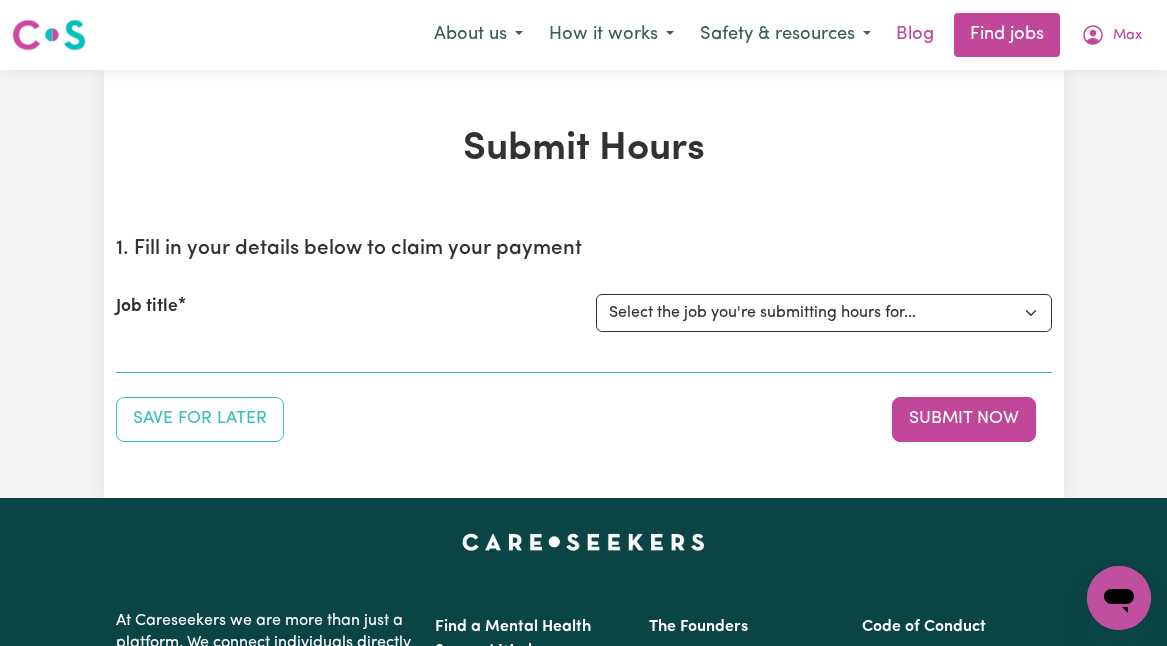 click on "Blog" at bounding box center (915, 35) 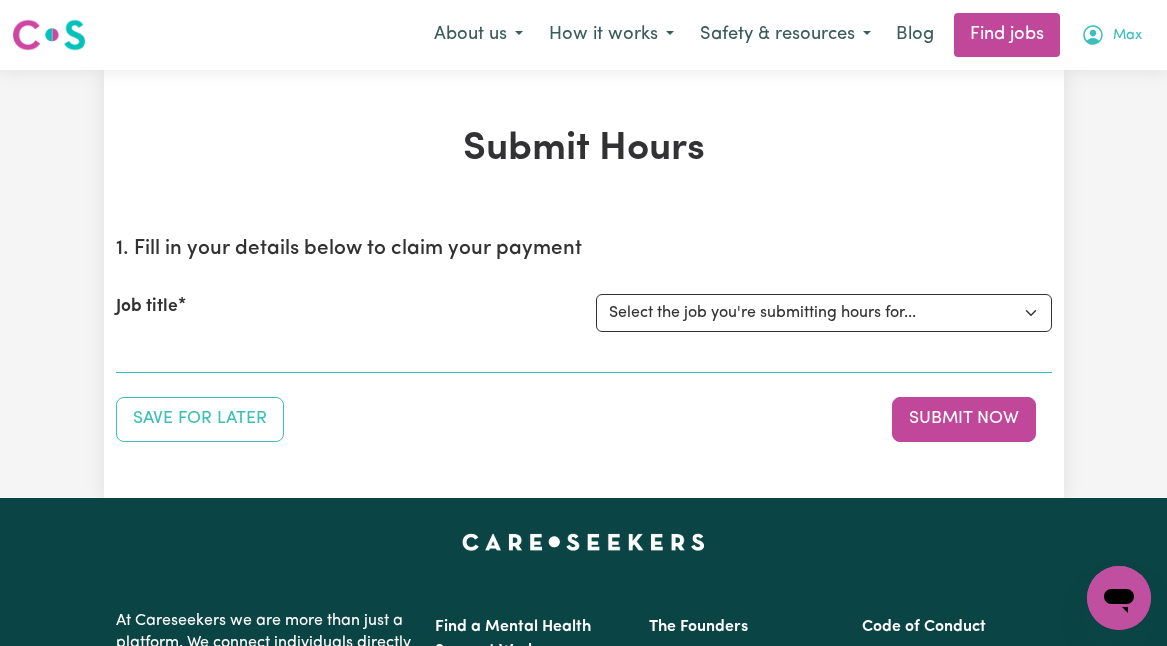 click on "Max" at bounding box center [1127, 36] 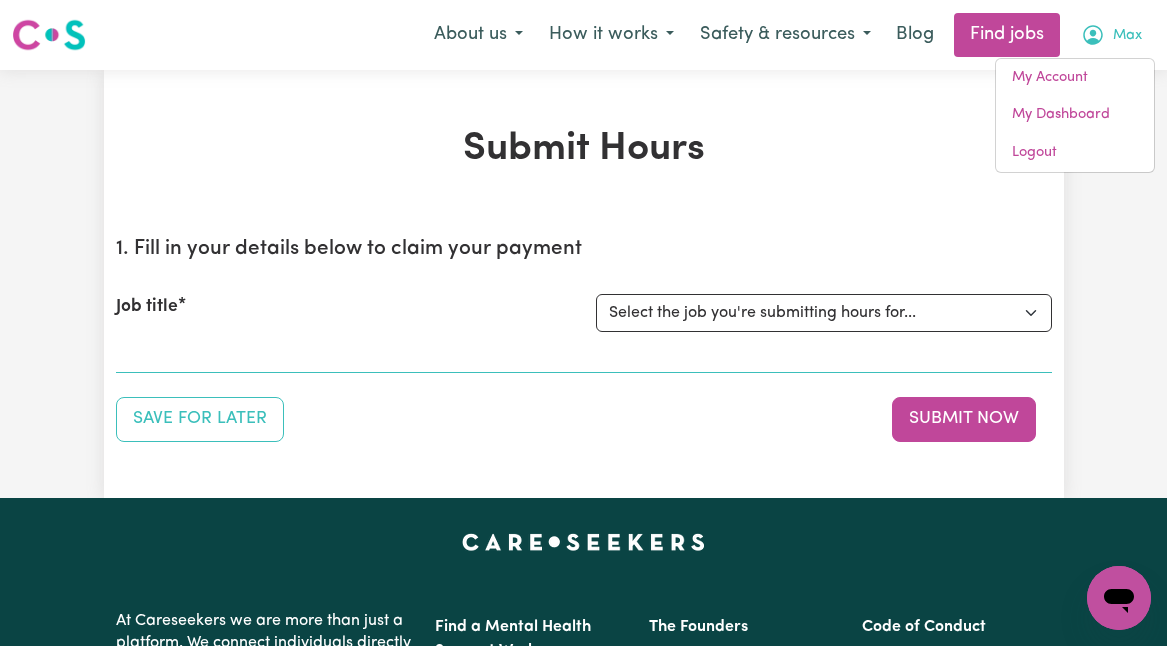 scroll, scrollTop: 0, scrollLeft: 0, axis: both 